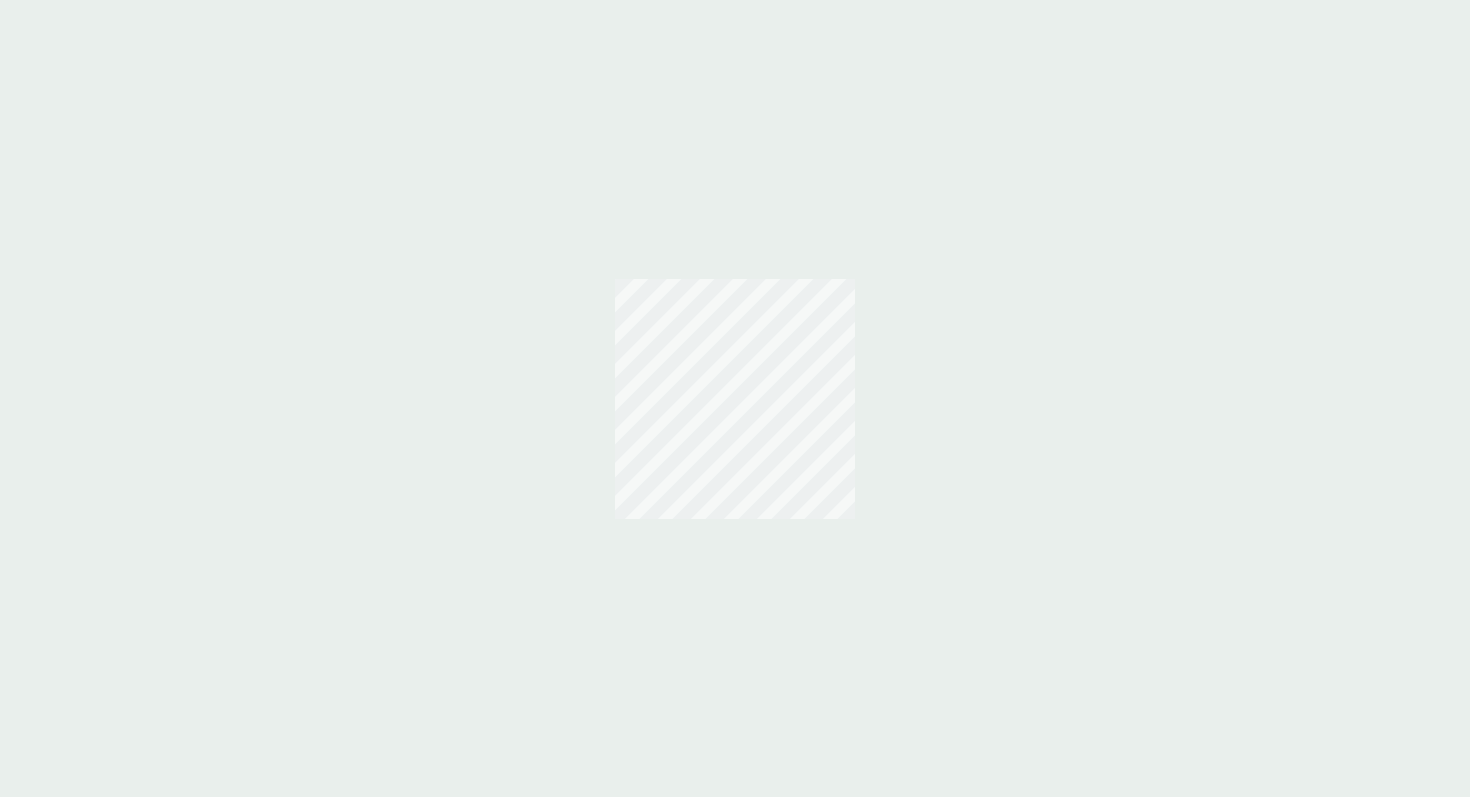 scroll, scrollTop: 0, scrollLeft: 0, axis: both 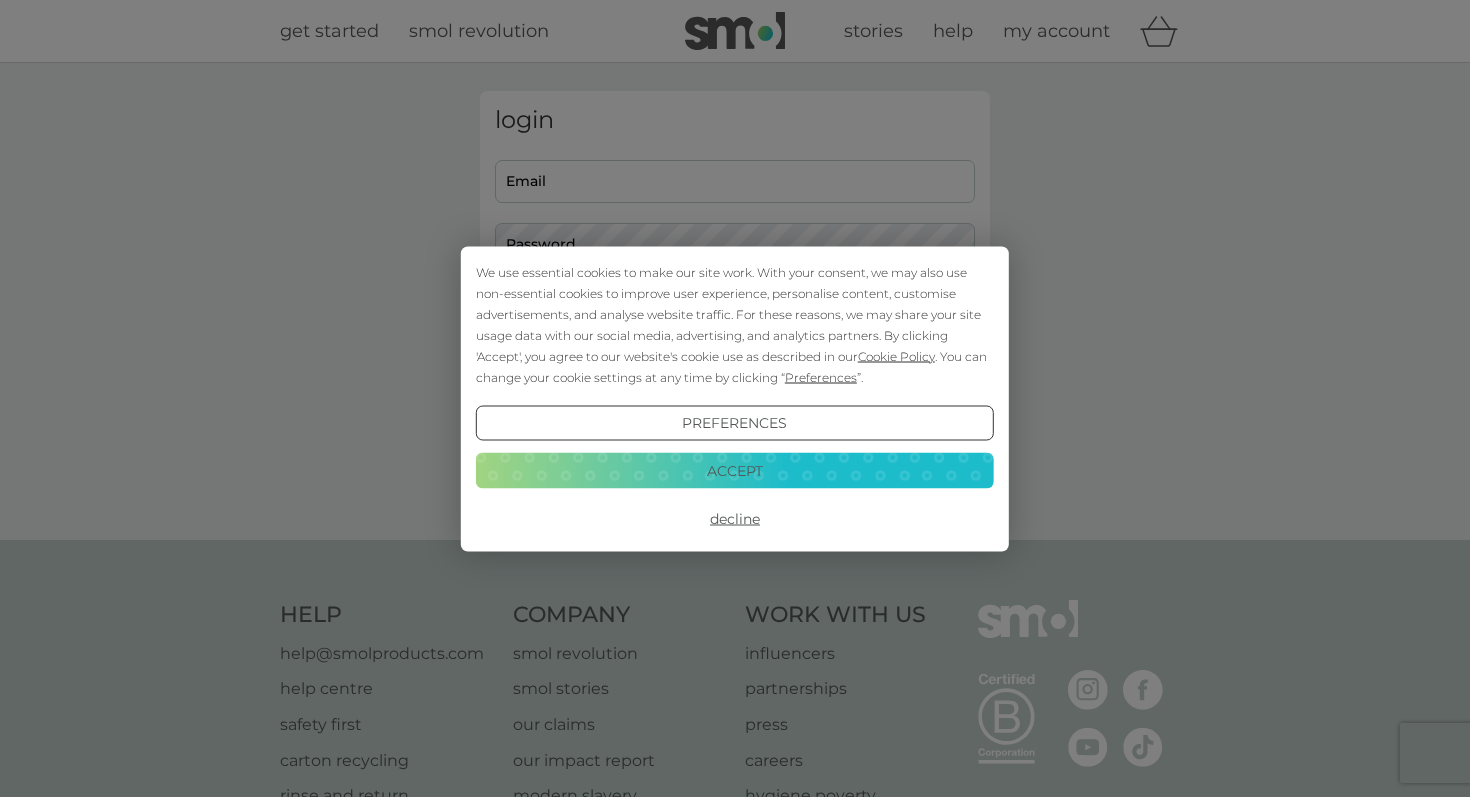 type on "[USERNAME]@example.com" 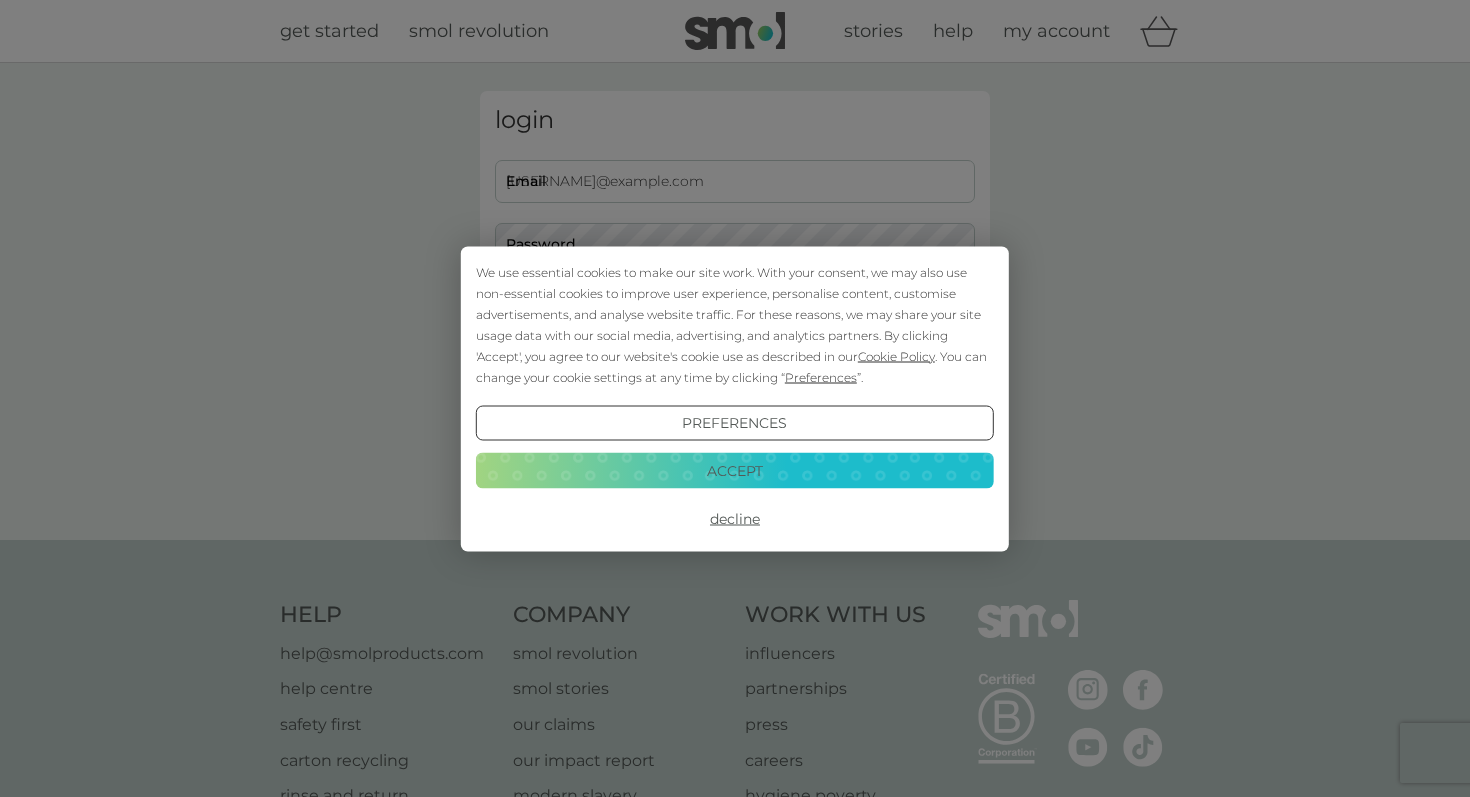 click on "Accept" at bounding box center [735, 471] 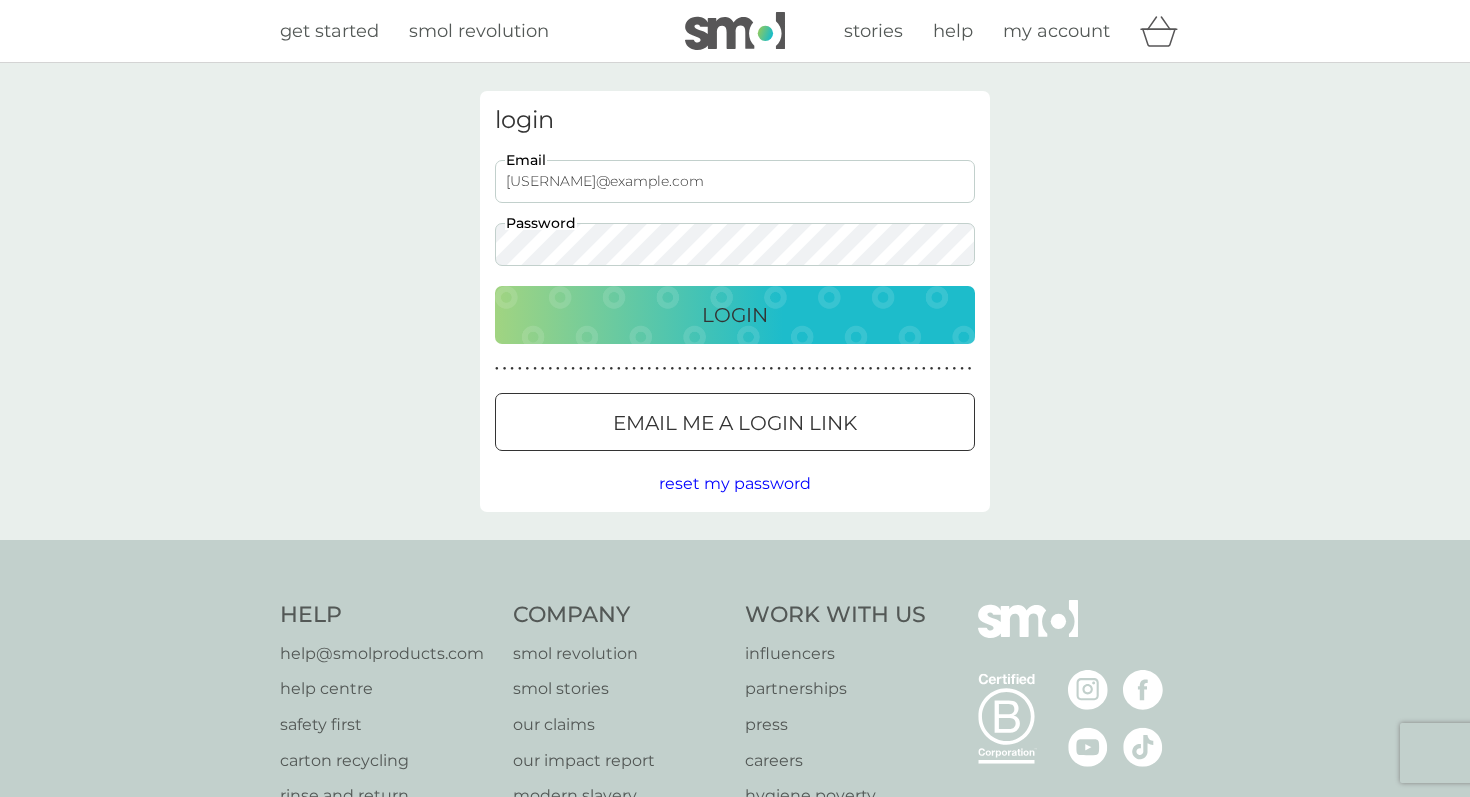 click on "Login" at bounding box center (735, 315) 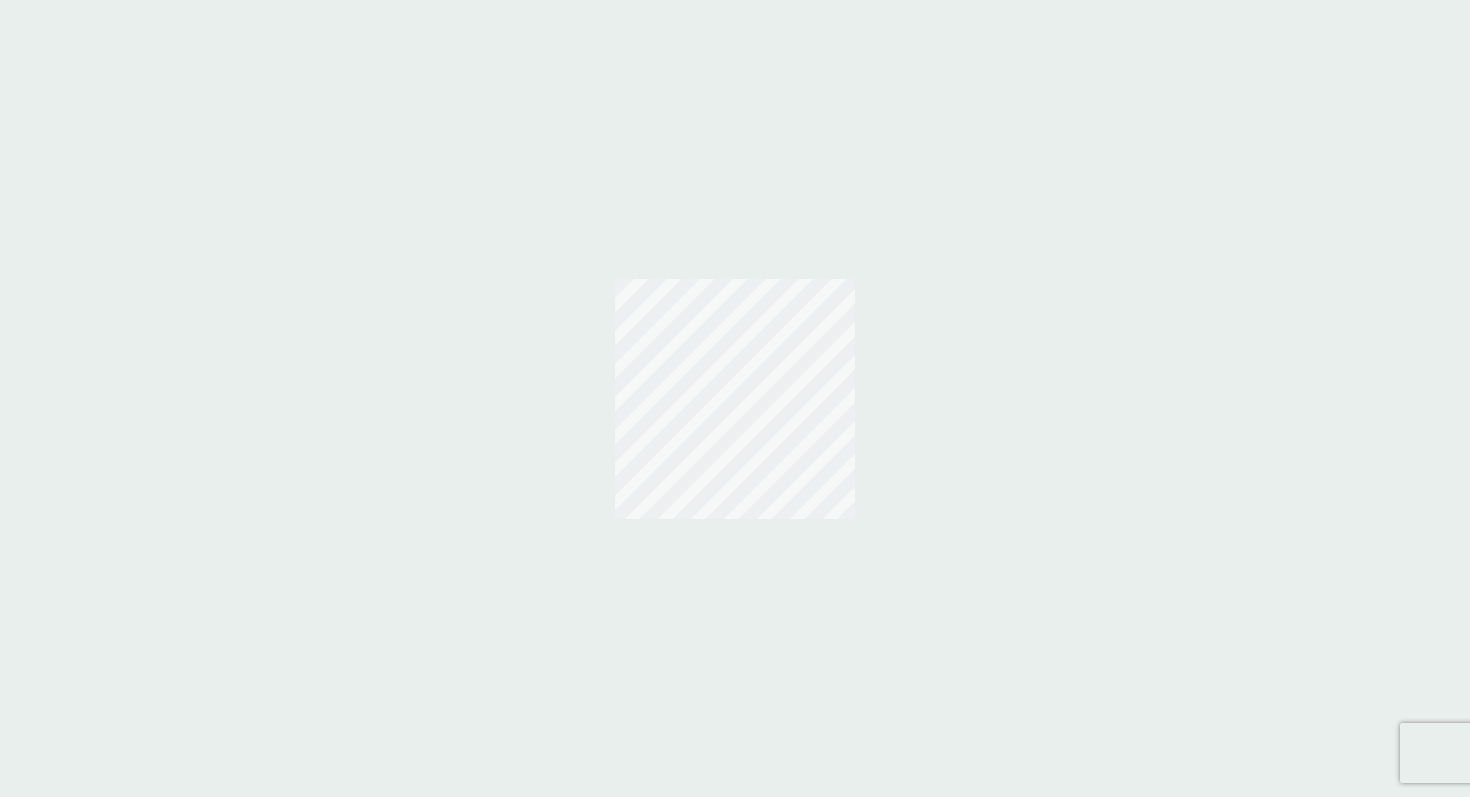 scroll, scrollTop: 0, scrollLeft: 0, axis: both 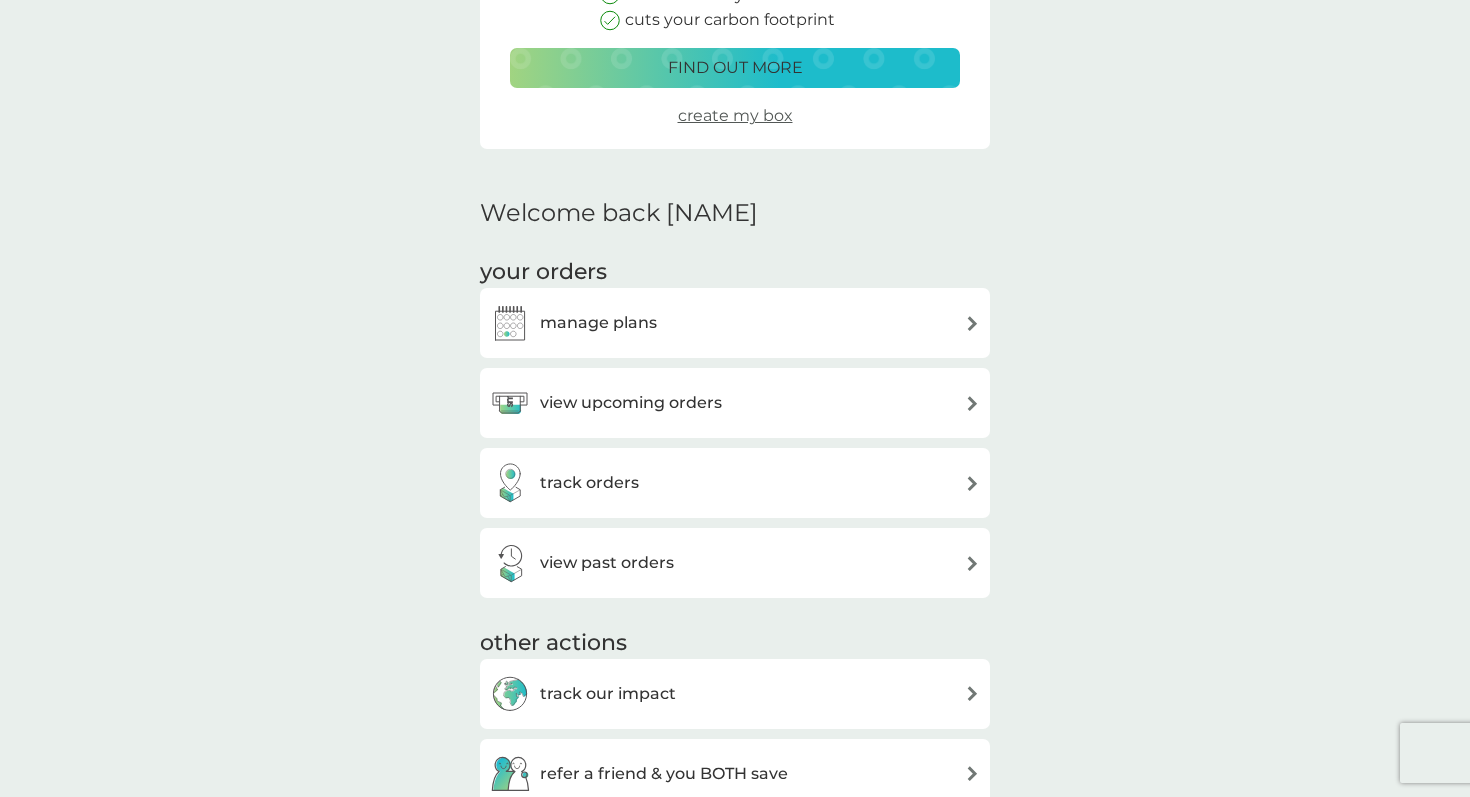 click on "manage plans" at bounding box center (735, 323) 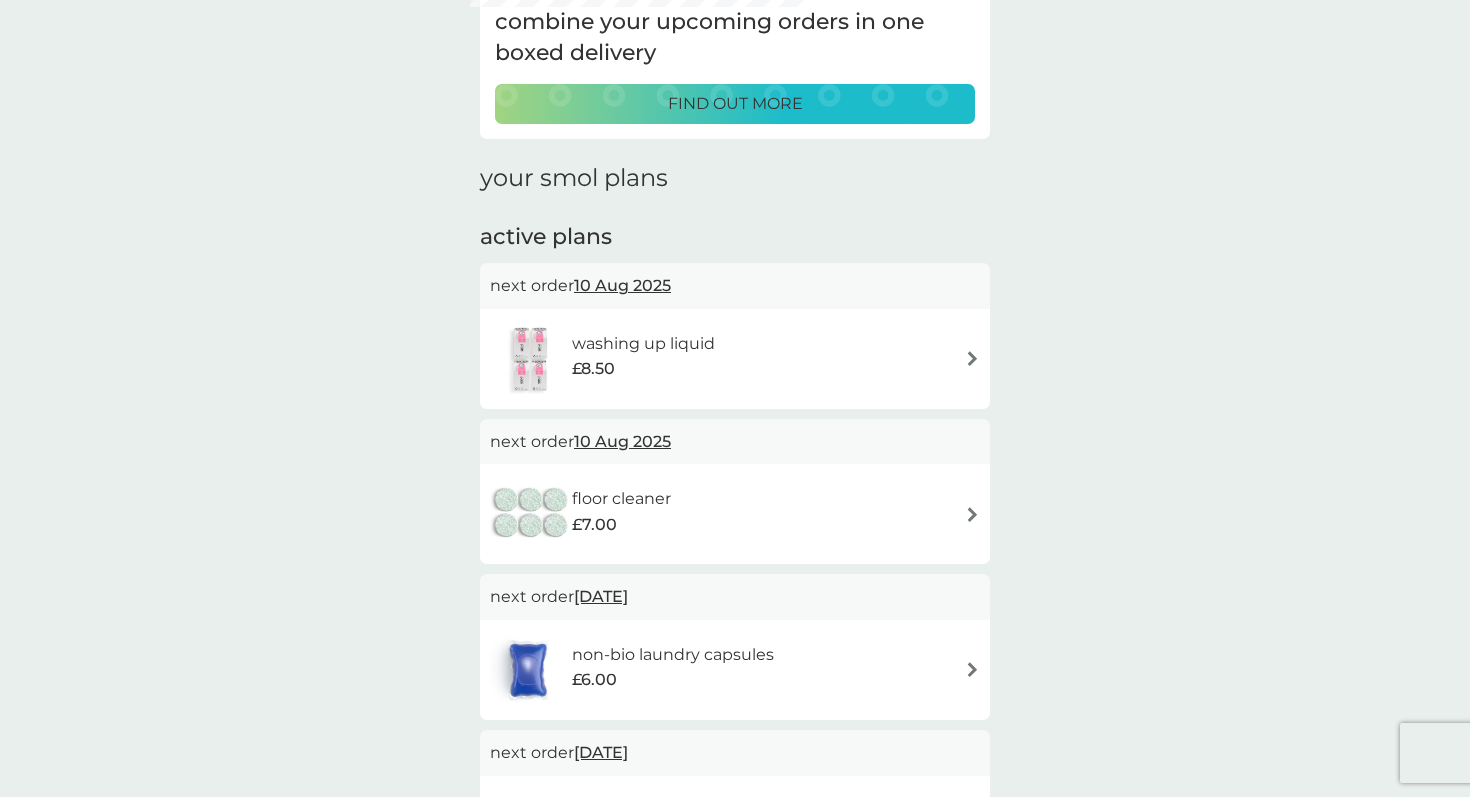 scroll, scrollTop: 283, scrollLeft: 0, axis: vertical 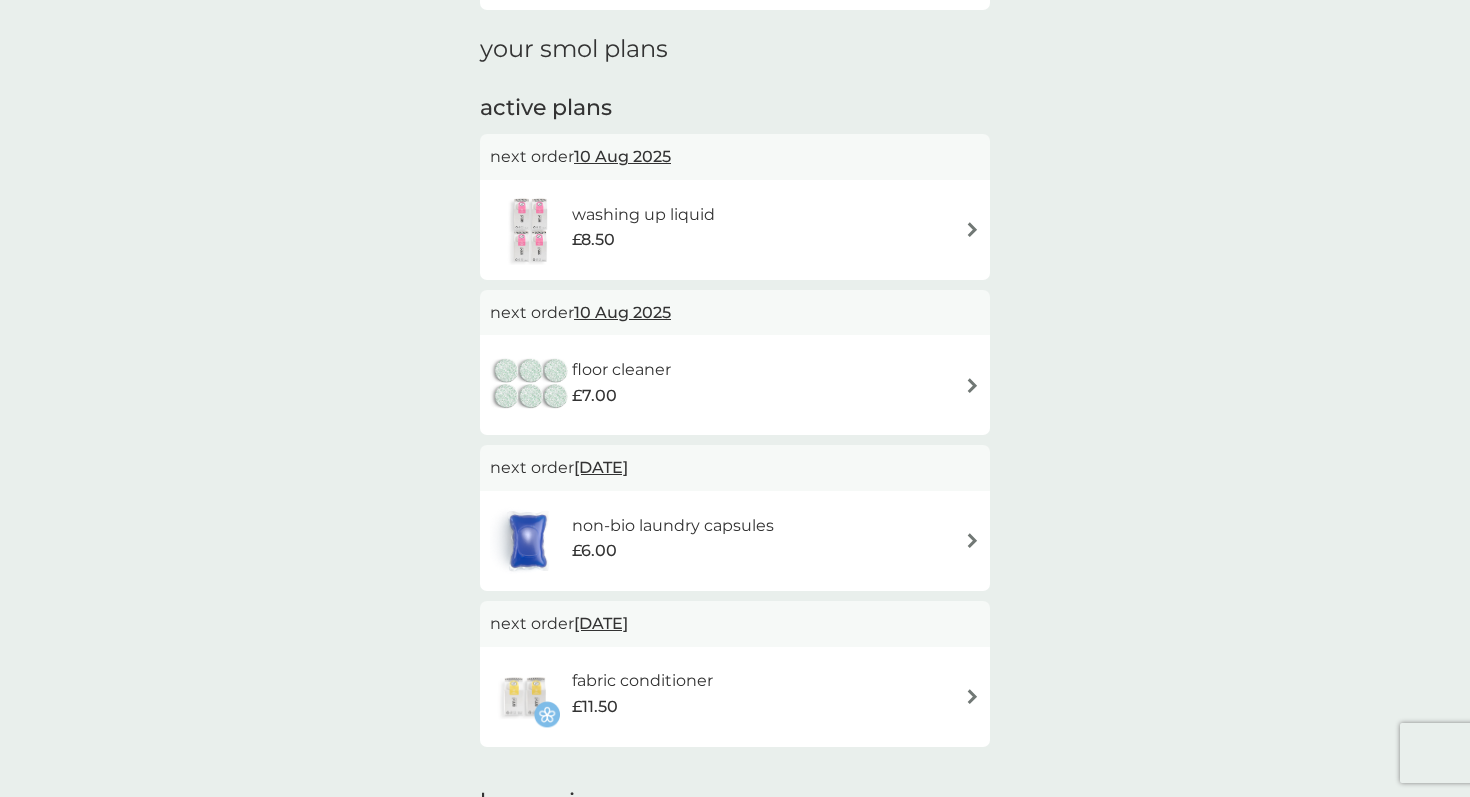 click on "washing up liquid £8.50" at bounding box center [735, 230] 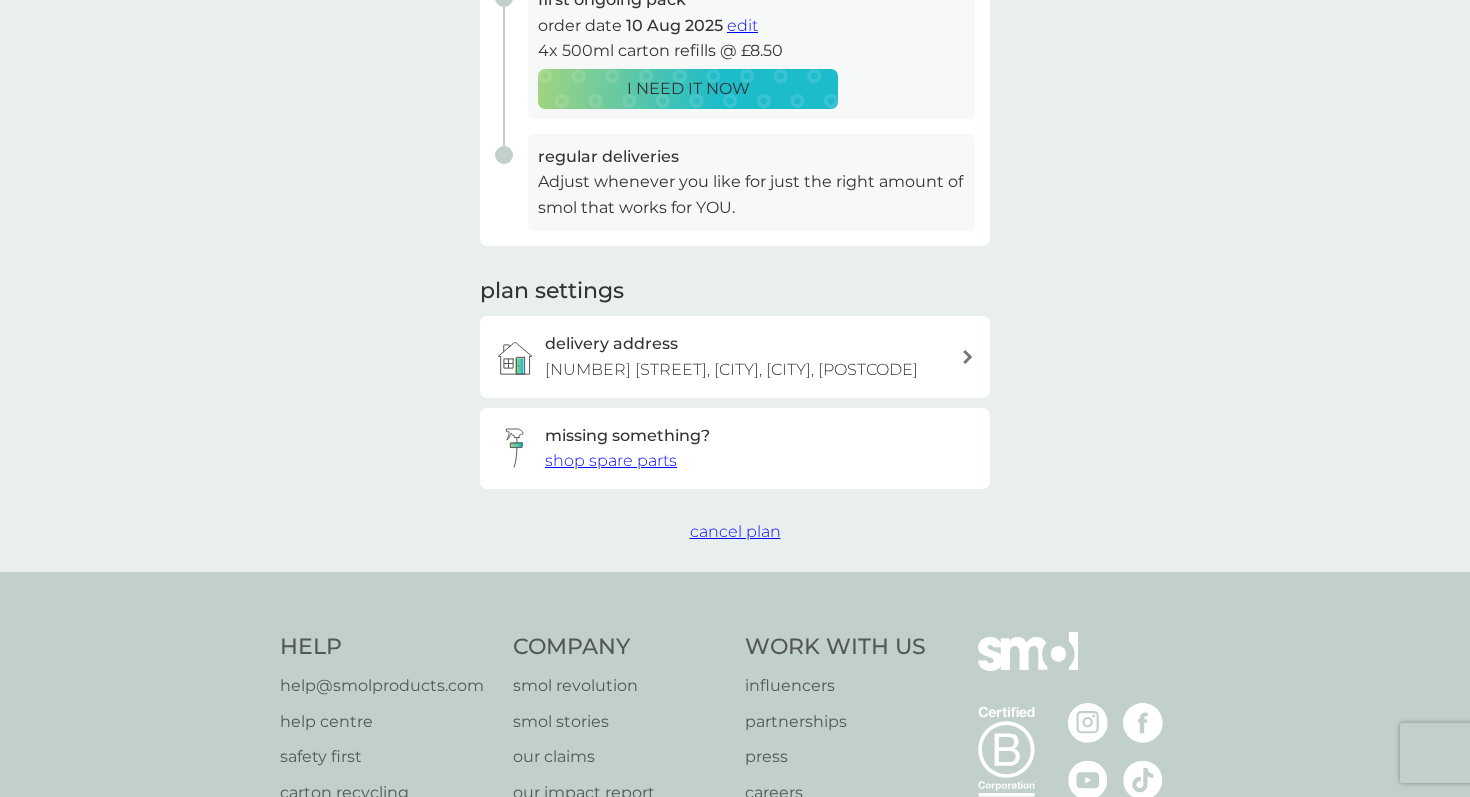 scroll, scrollTop: 434, scrollLeft: 0, axis: vertical 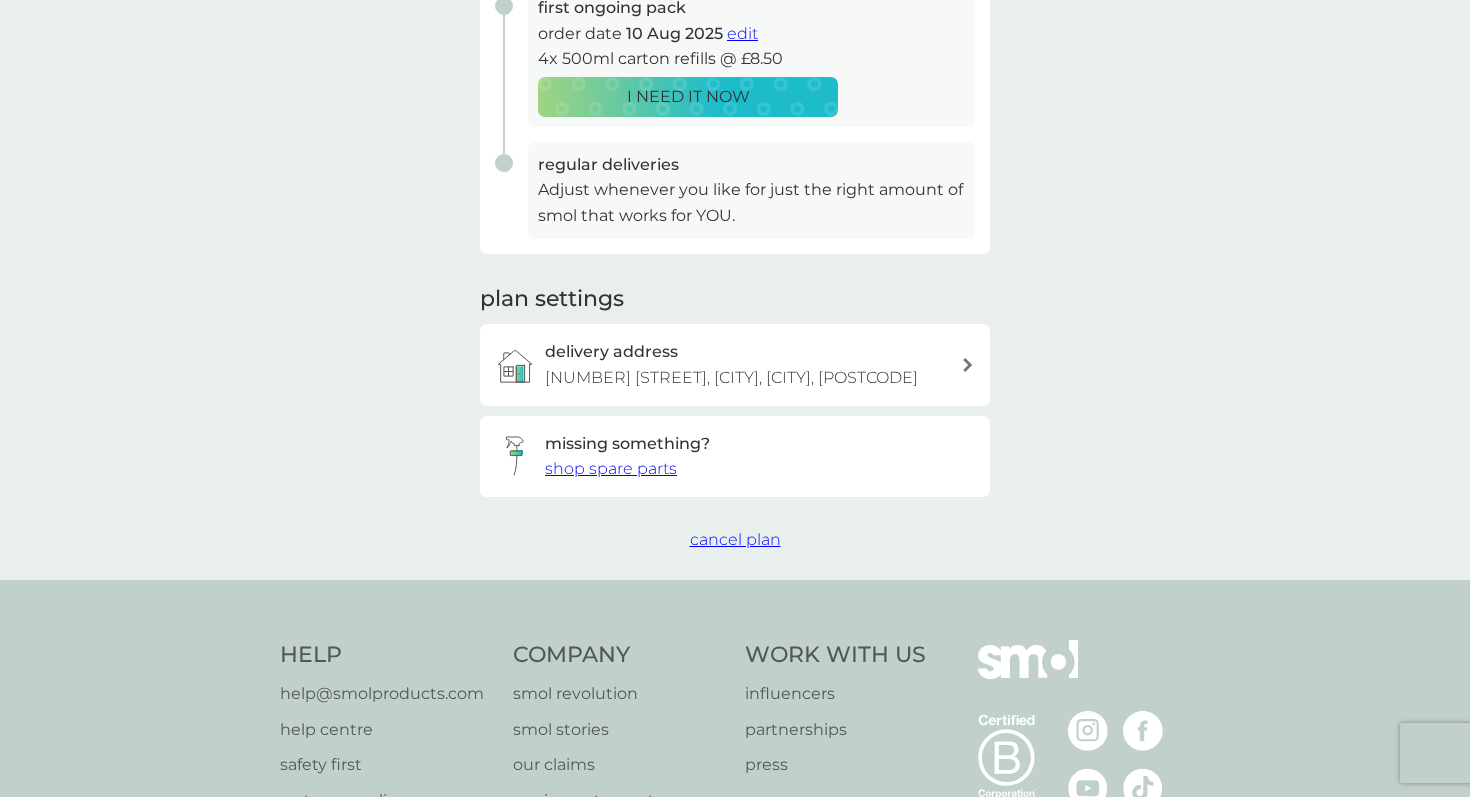 click on "cancel plan" at bounding box center (735, 539) 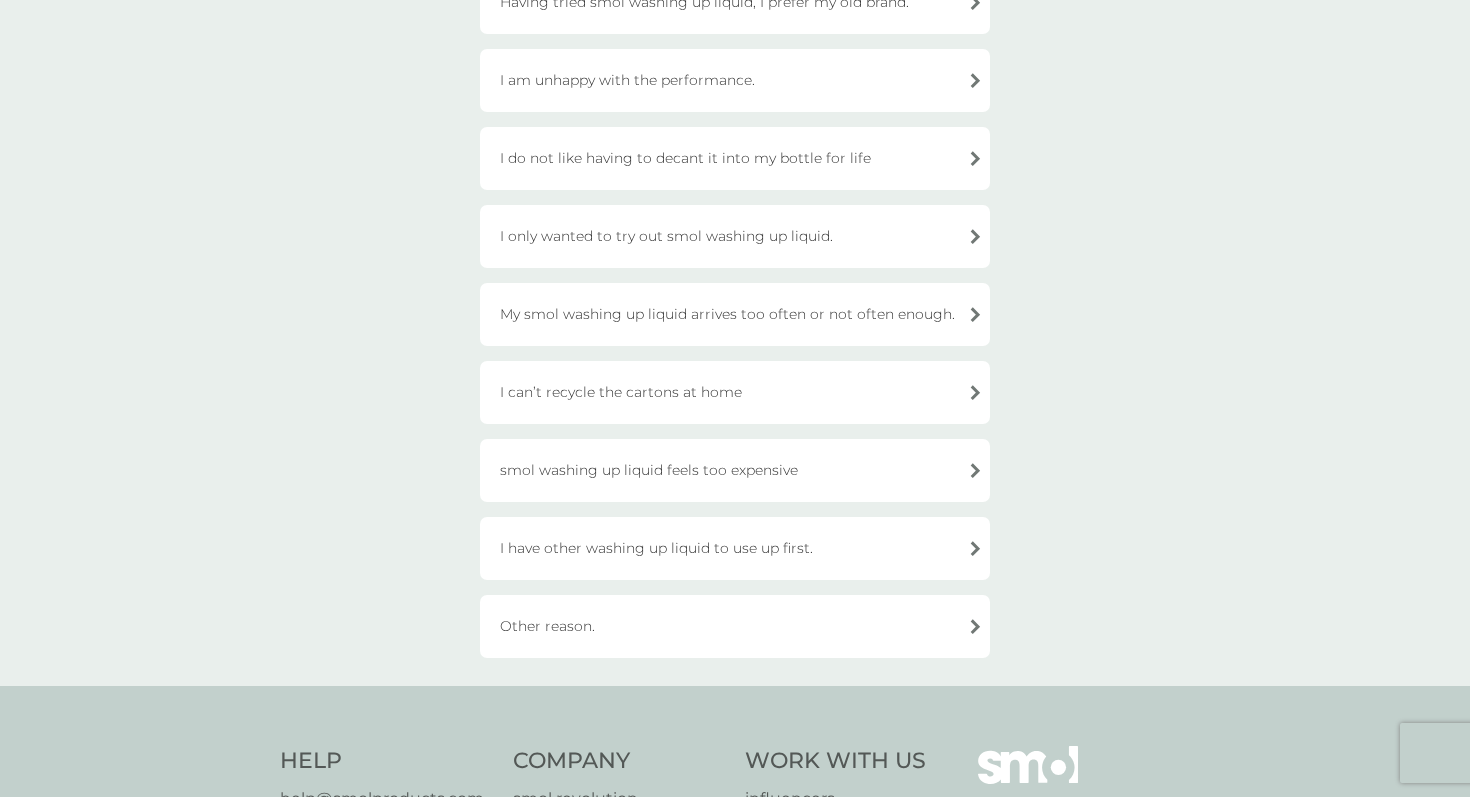 scroll, scrollTop: 265, scrollLeft: 0, axis: vertical 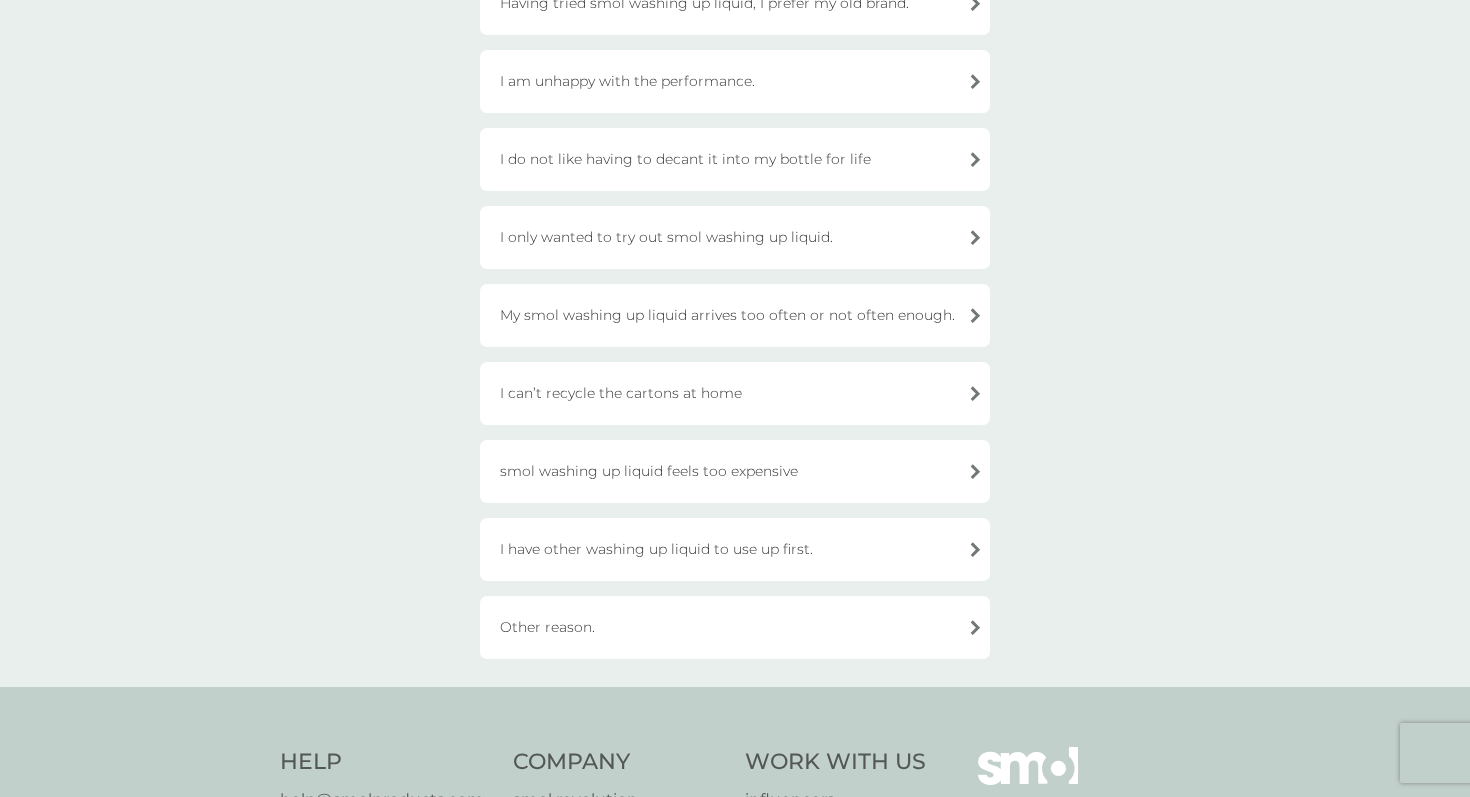 click on "I have other washing up liquid to use up first." at bounding box center [735, 549] 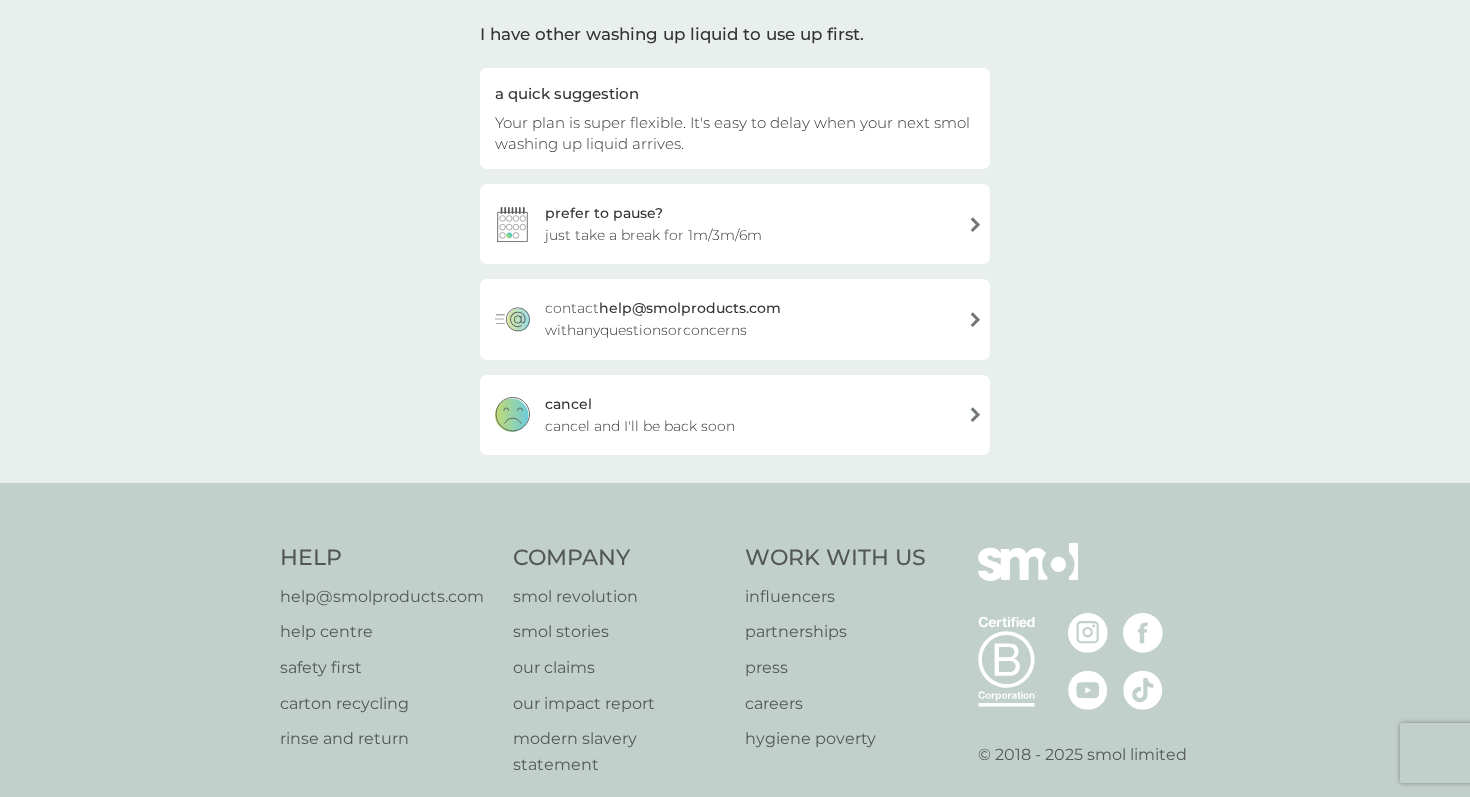 scroll, scrollTop: 144, scrollLeft: 0, axis: vertical 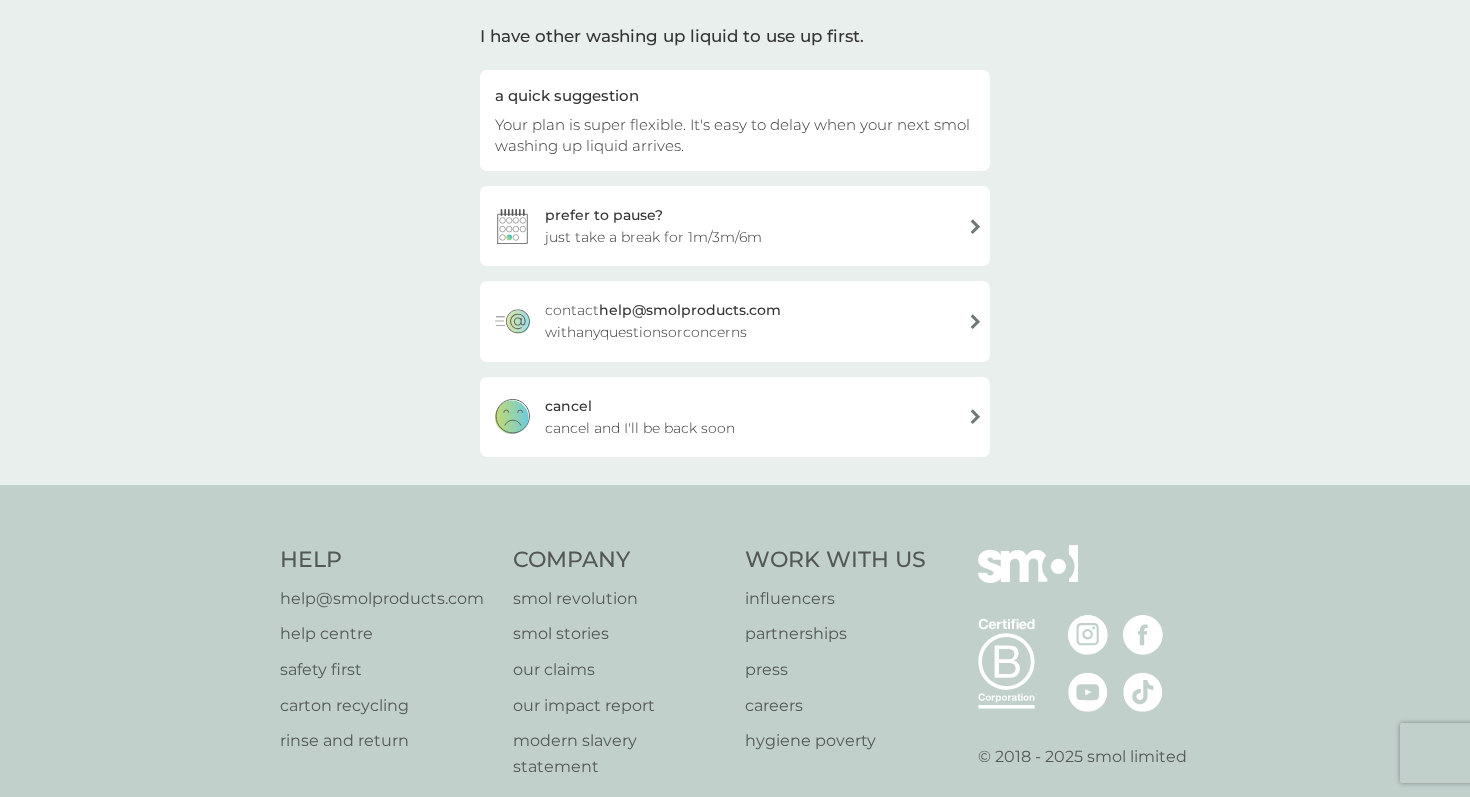click on "cancel and I'll be back soon" at bounding box center [640, 428] 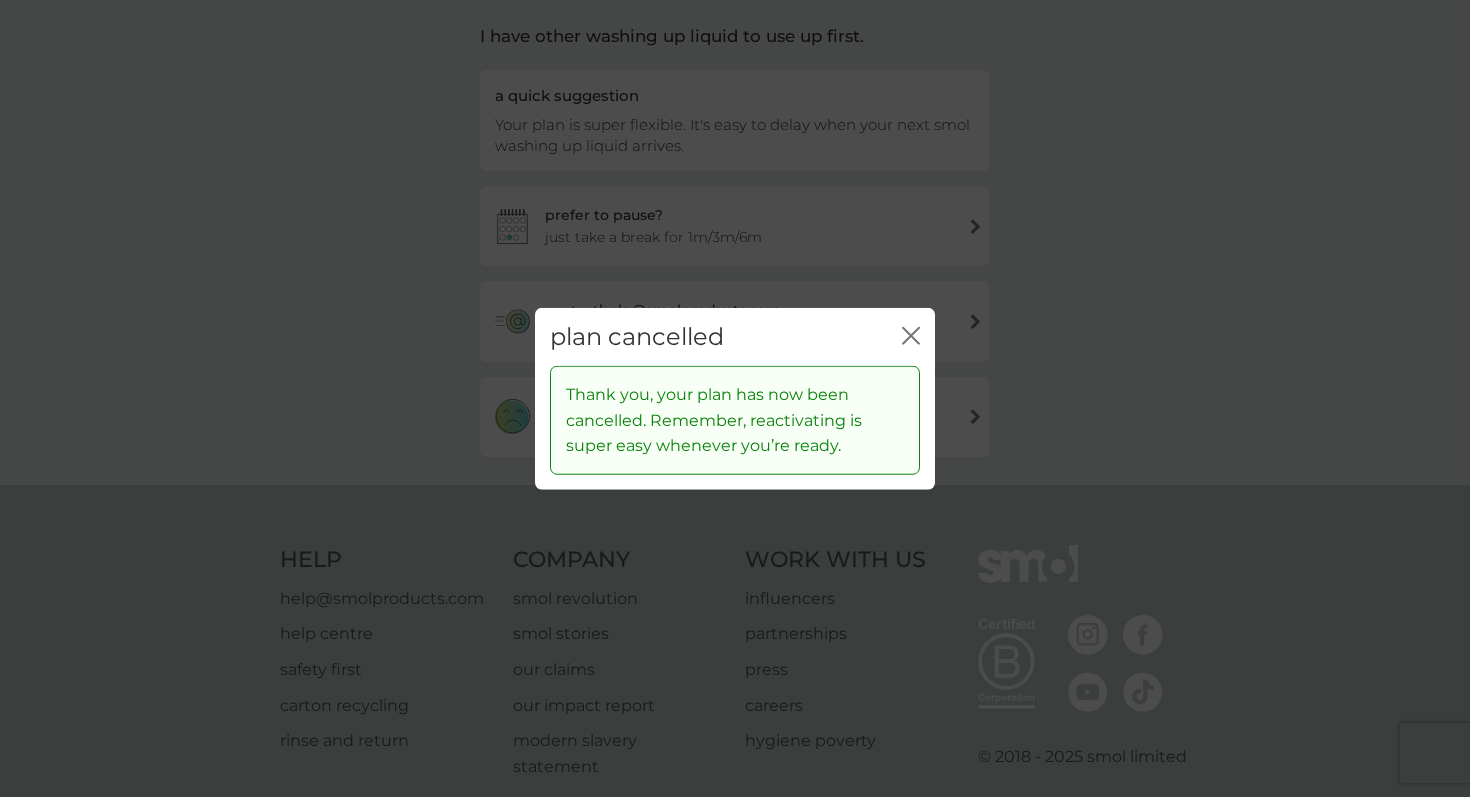 click 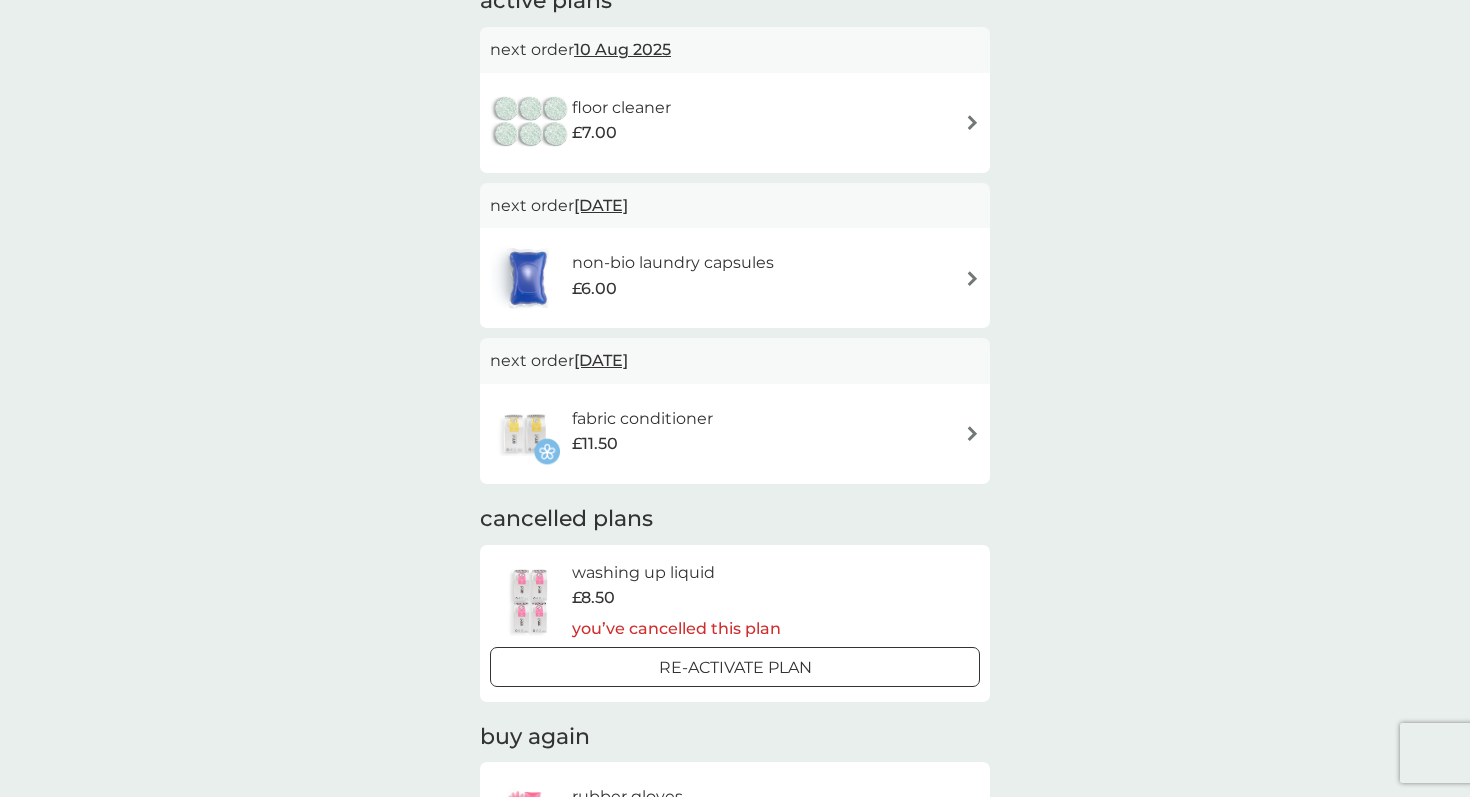 scroll, scrollTop: 392, scrollLeft: 0, axis: vertical 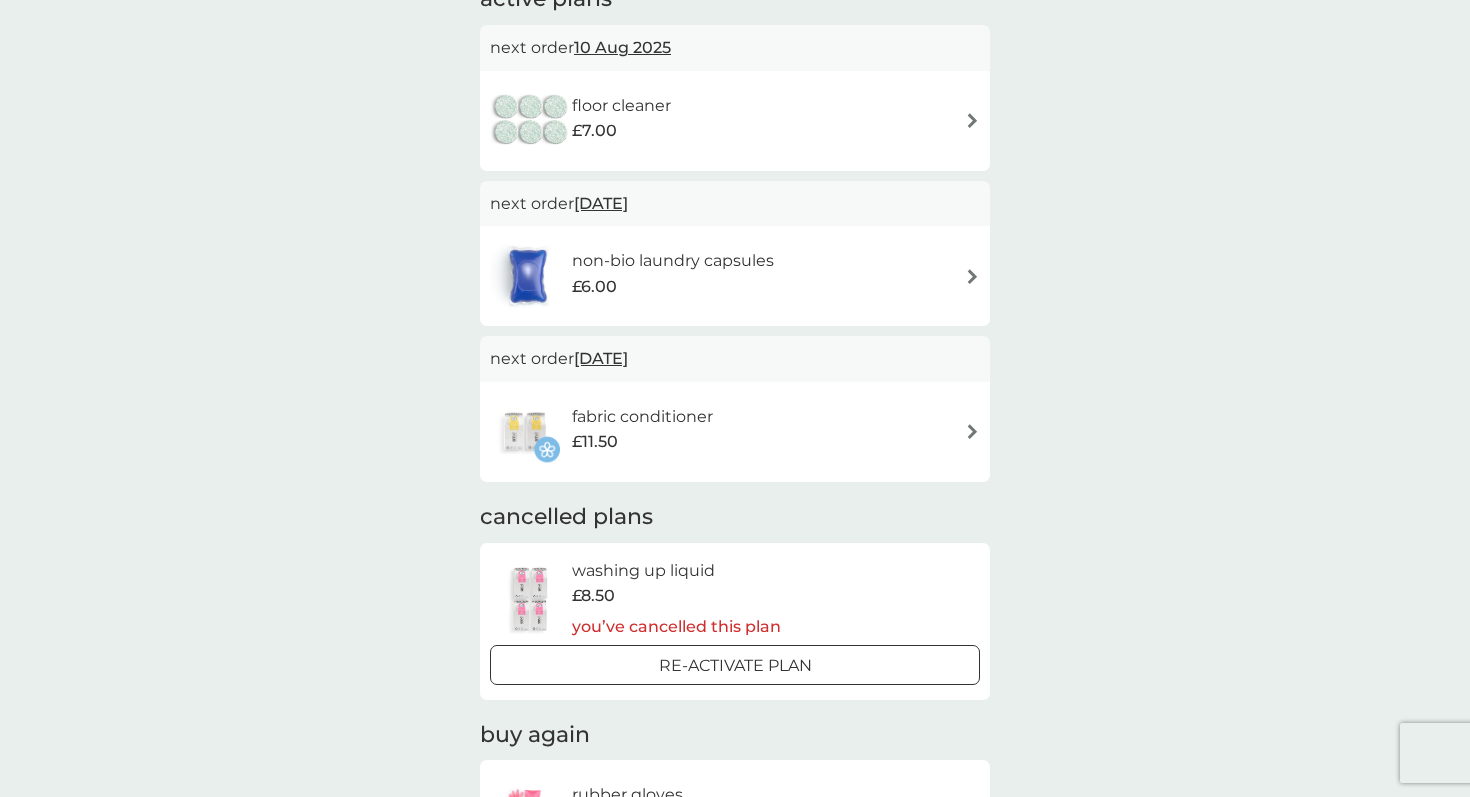 click on "fabric conditioner" at bounding box center [642, 417] 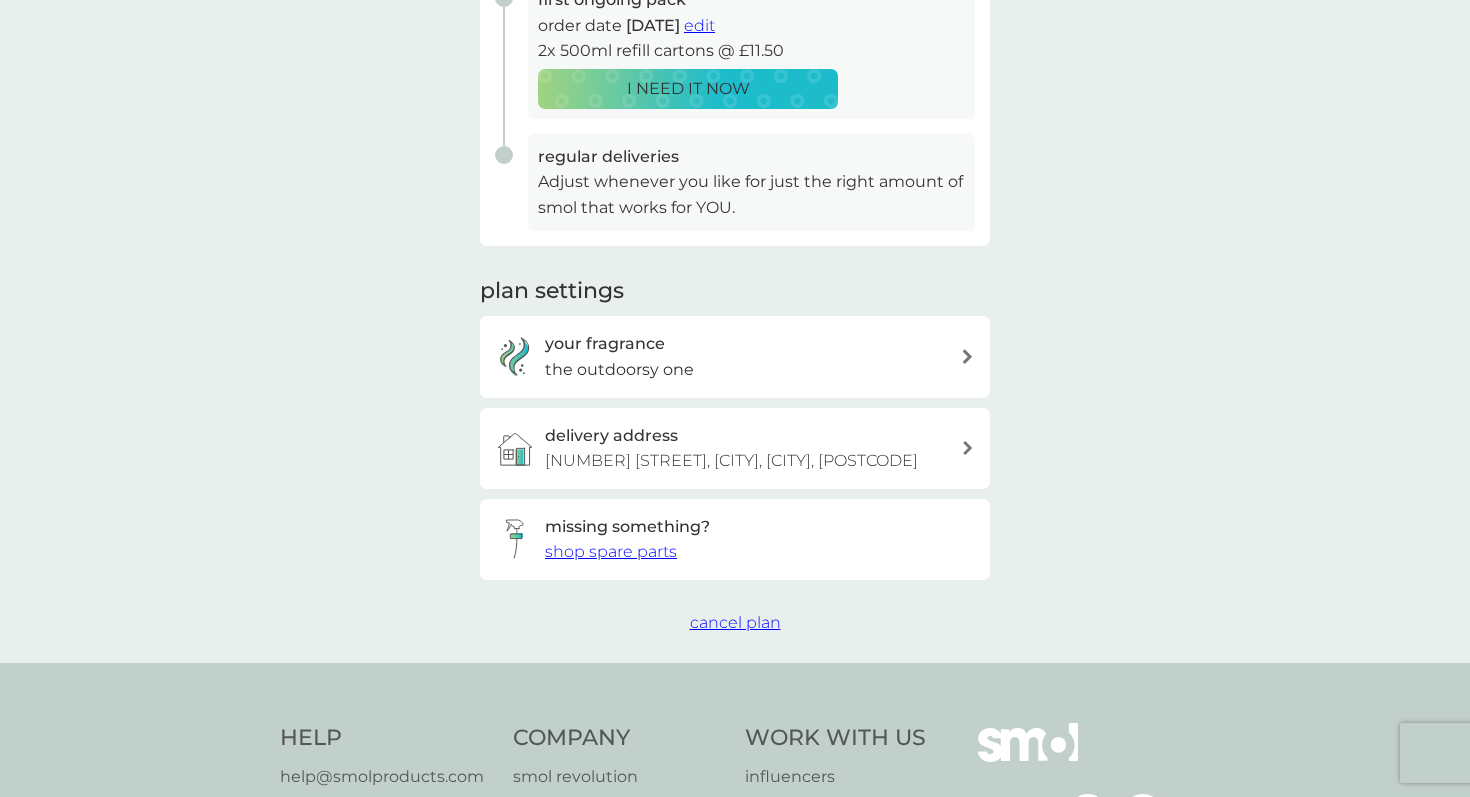 scroll, scrollTop: 447, scrollLeft: 0, axis: vertical 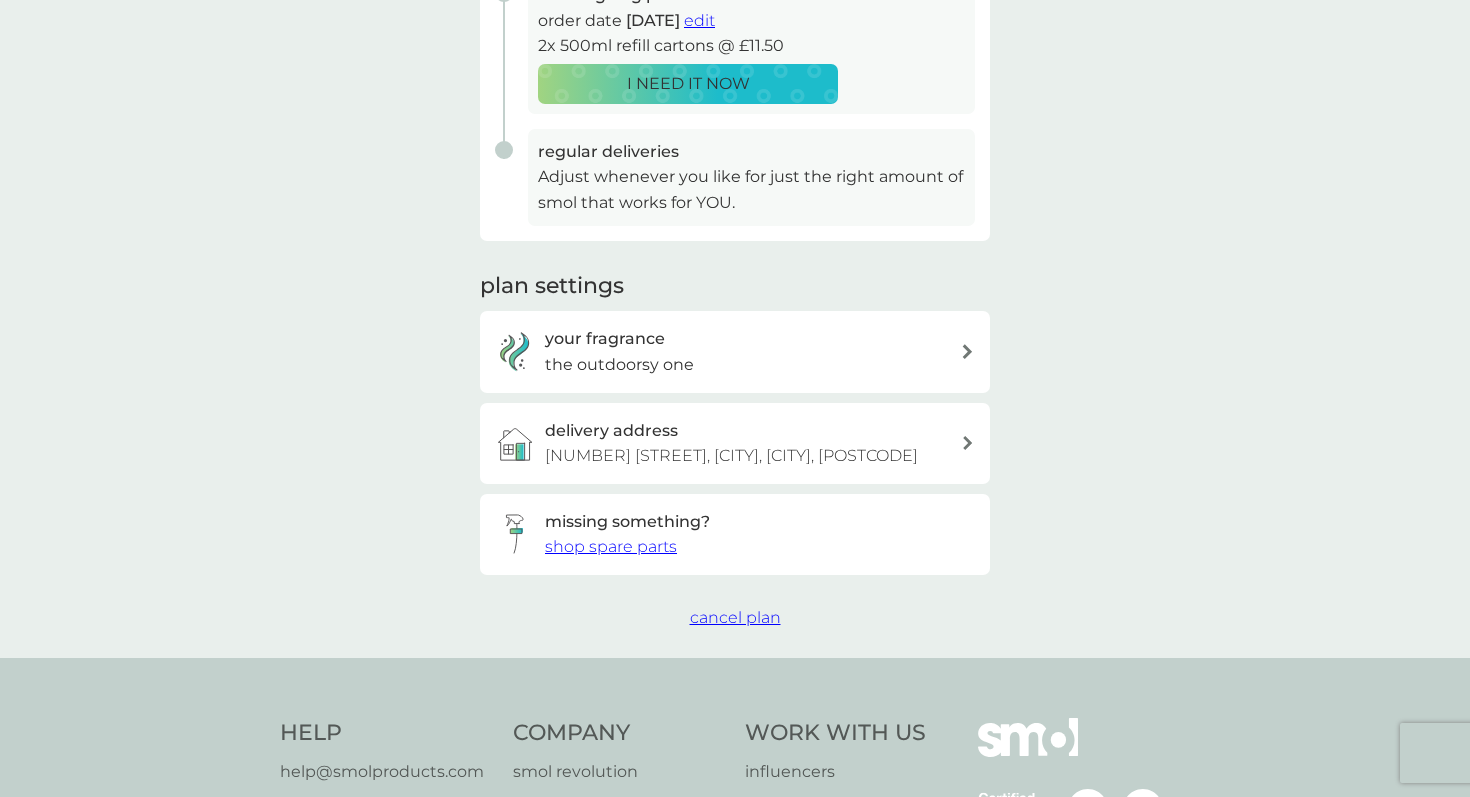 click on "cancel plan" at bounding box center (735, 617) 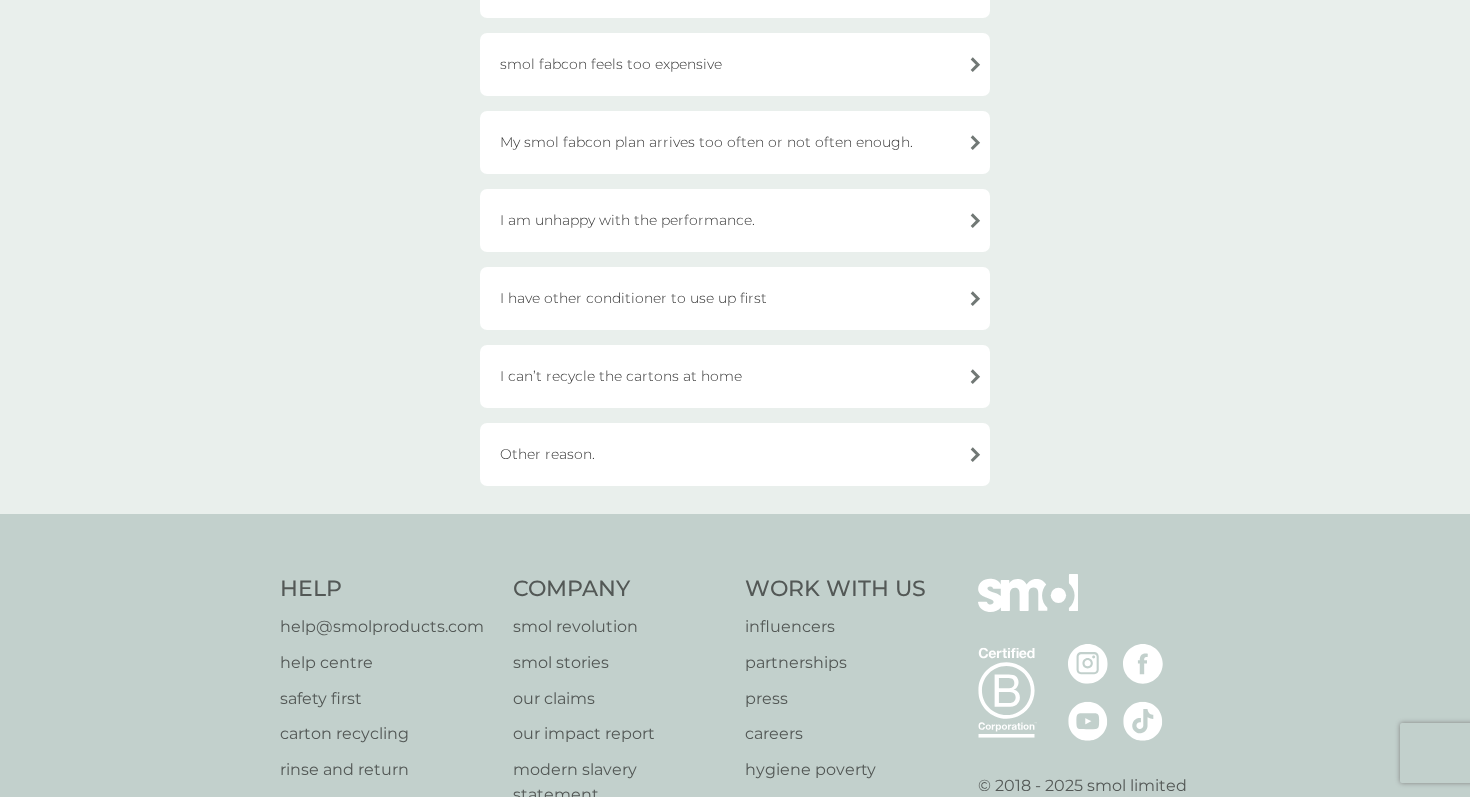 scroll, scrollTop: 599, scrollLeft: 0, axis: vertical 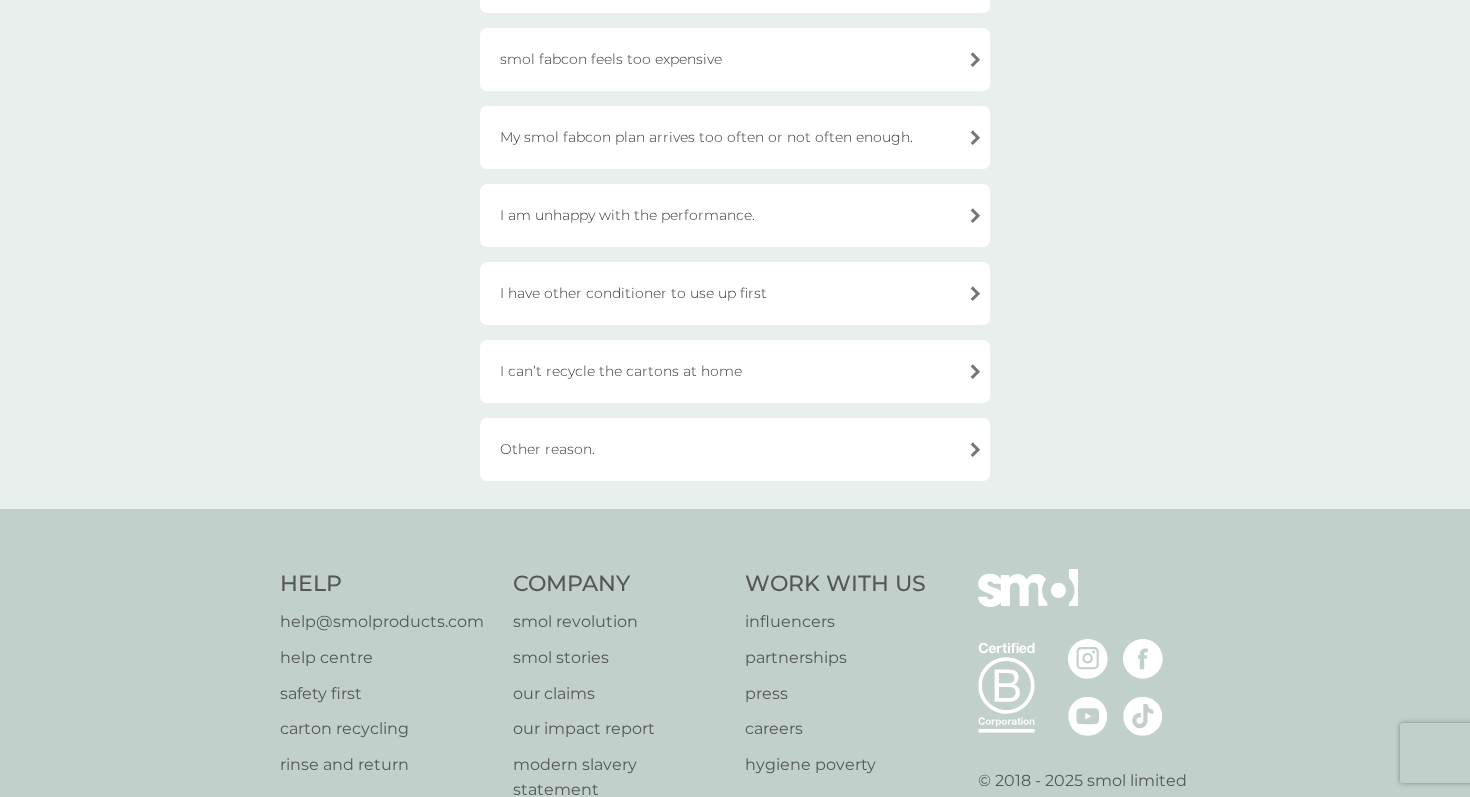 click on "I have other conditioner to use up first" at bounding box center [735, 293] 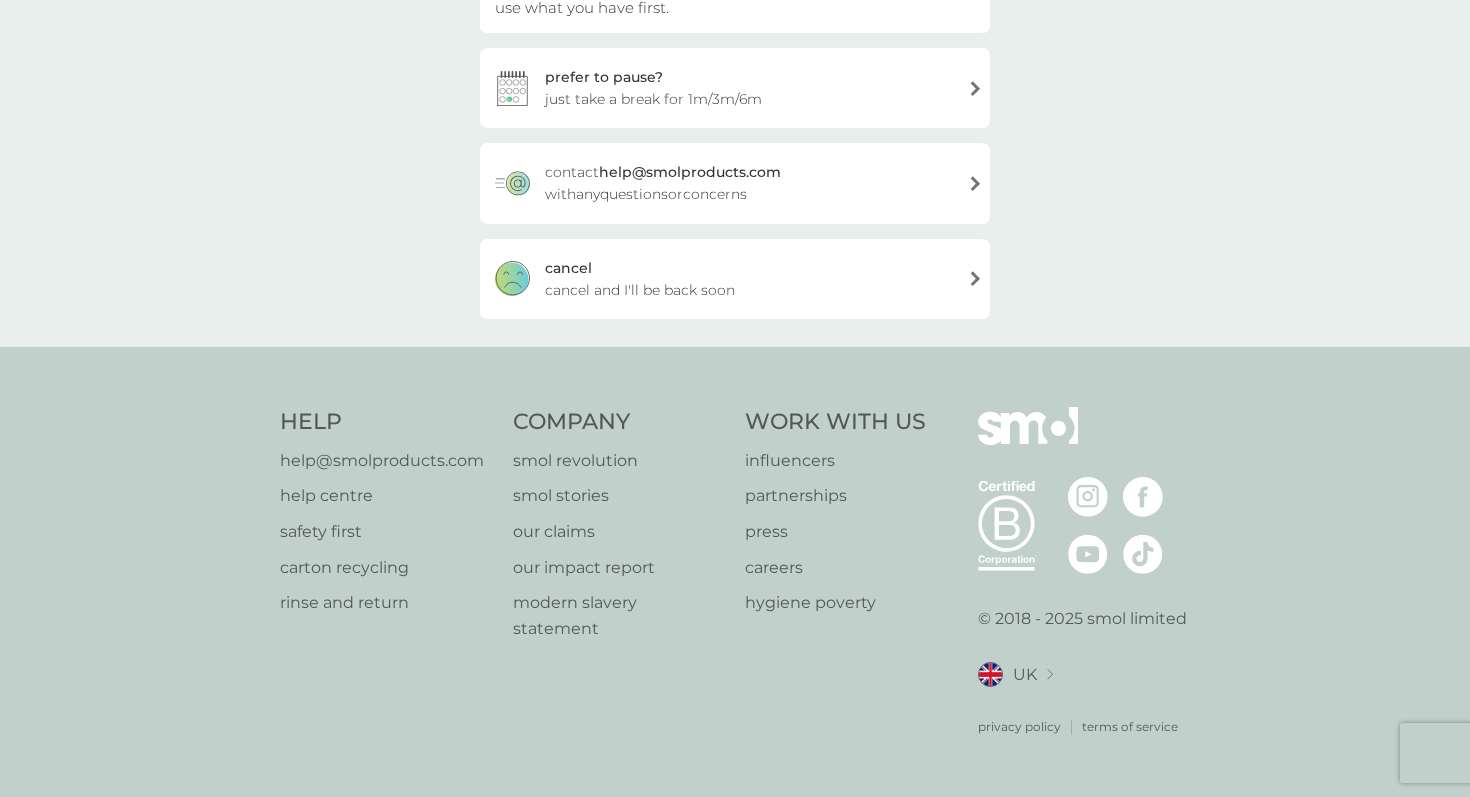 scroll, scrollTop: 282, scrollLeft: 0, axis: vertical 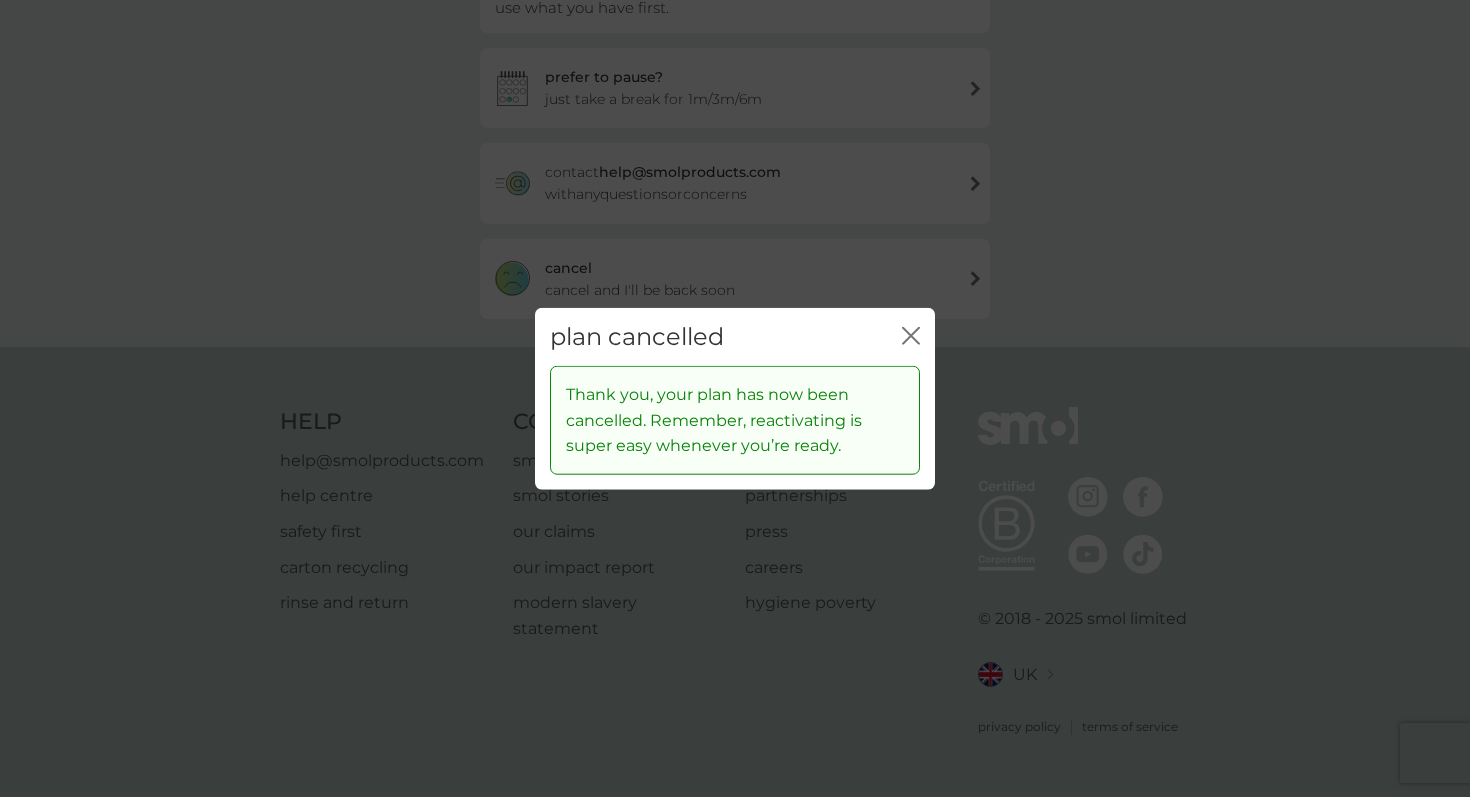 click on "close" 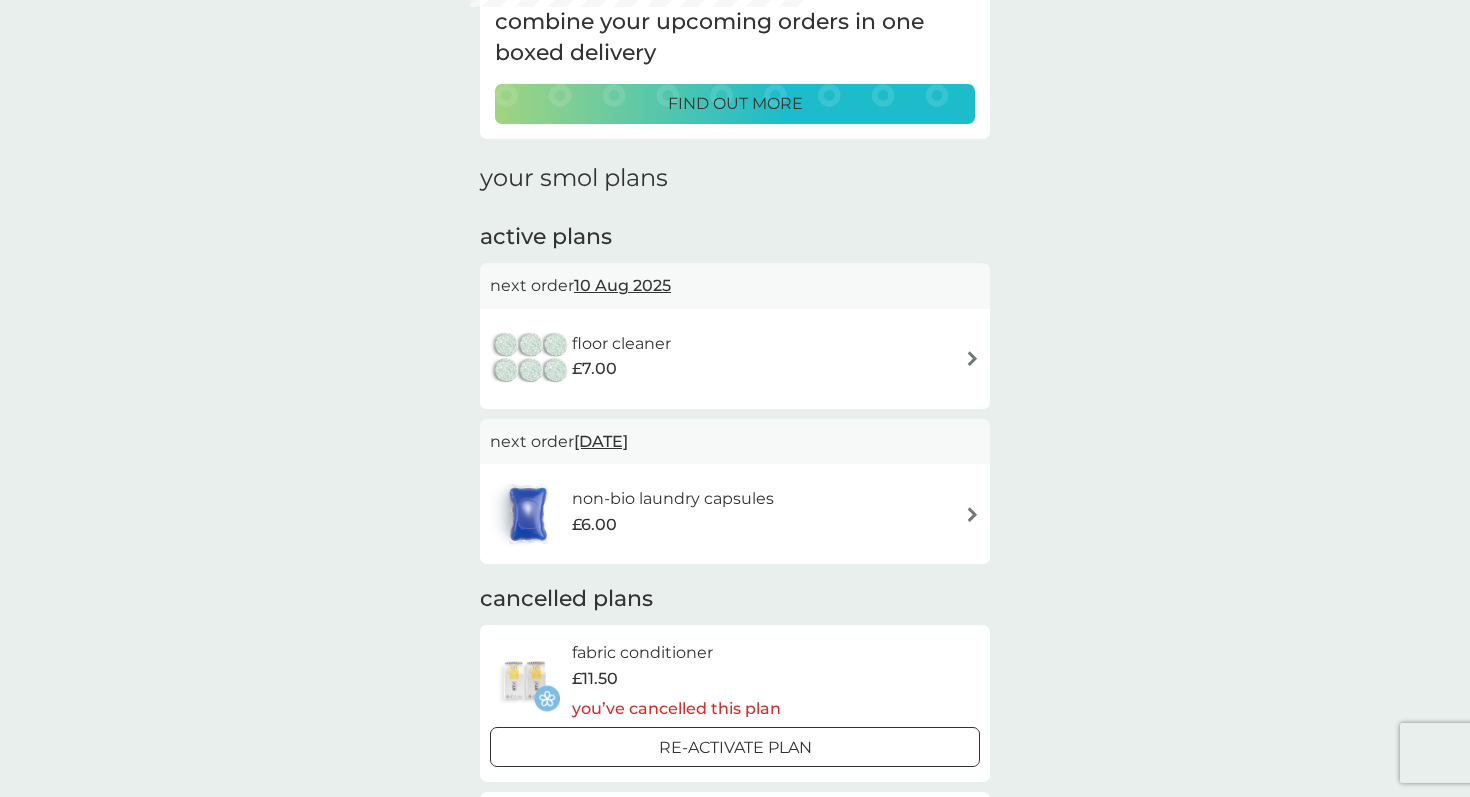 scroll, scrollTop: 151, scrollLeft: 0, axis: vertical 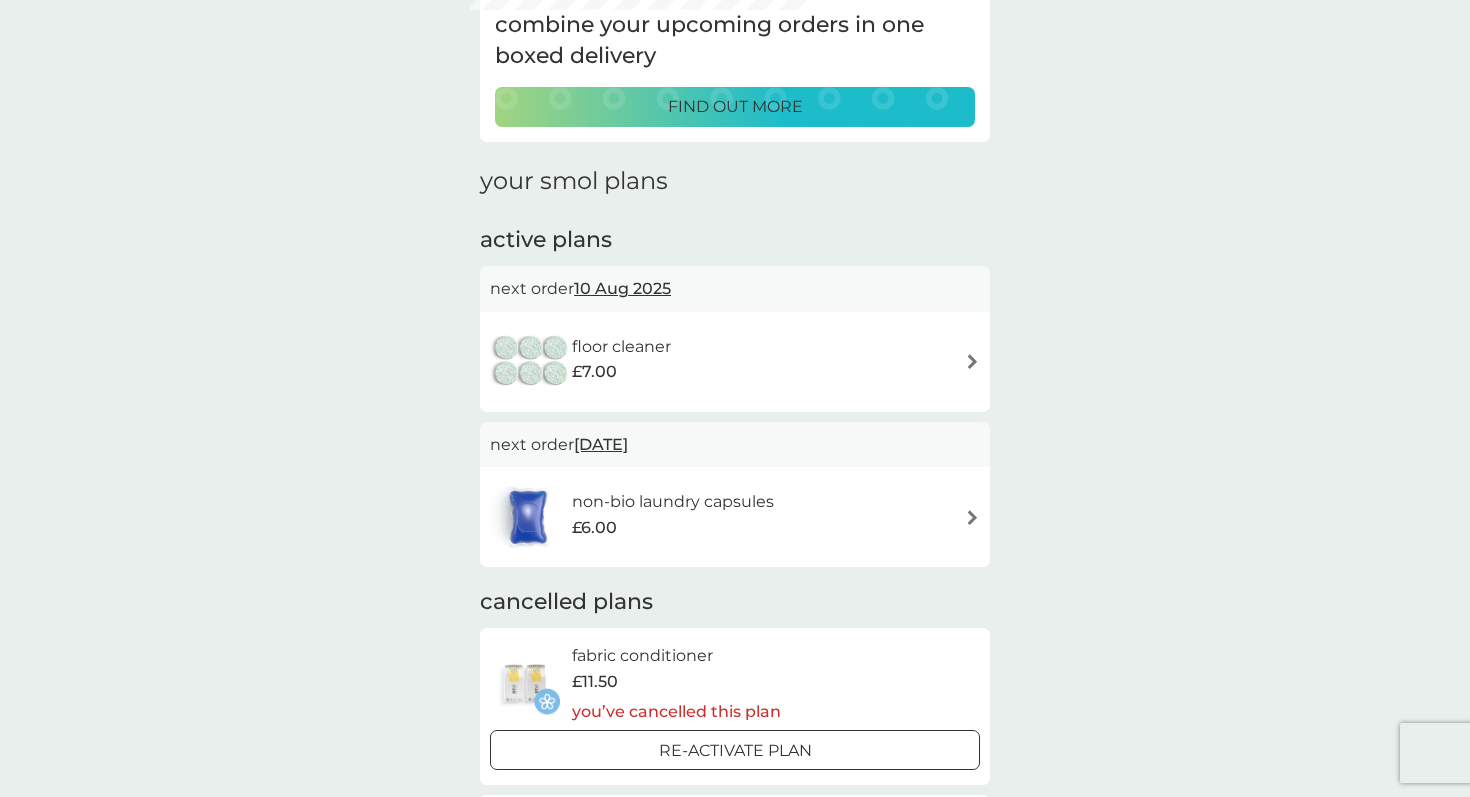 click at bounding box center (531, 362) 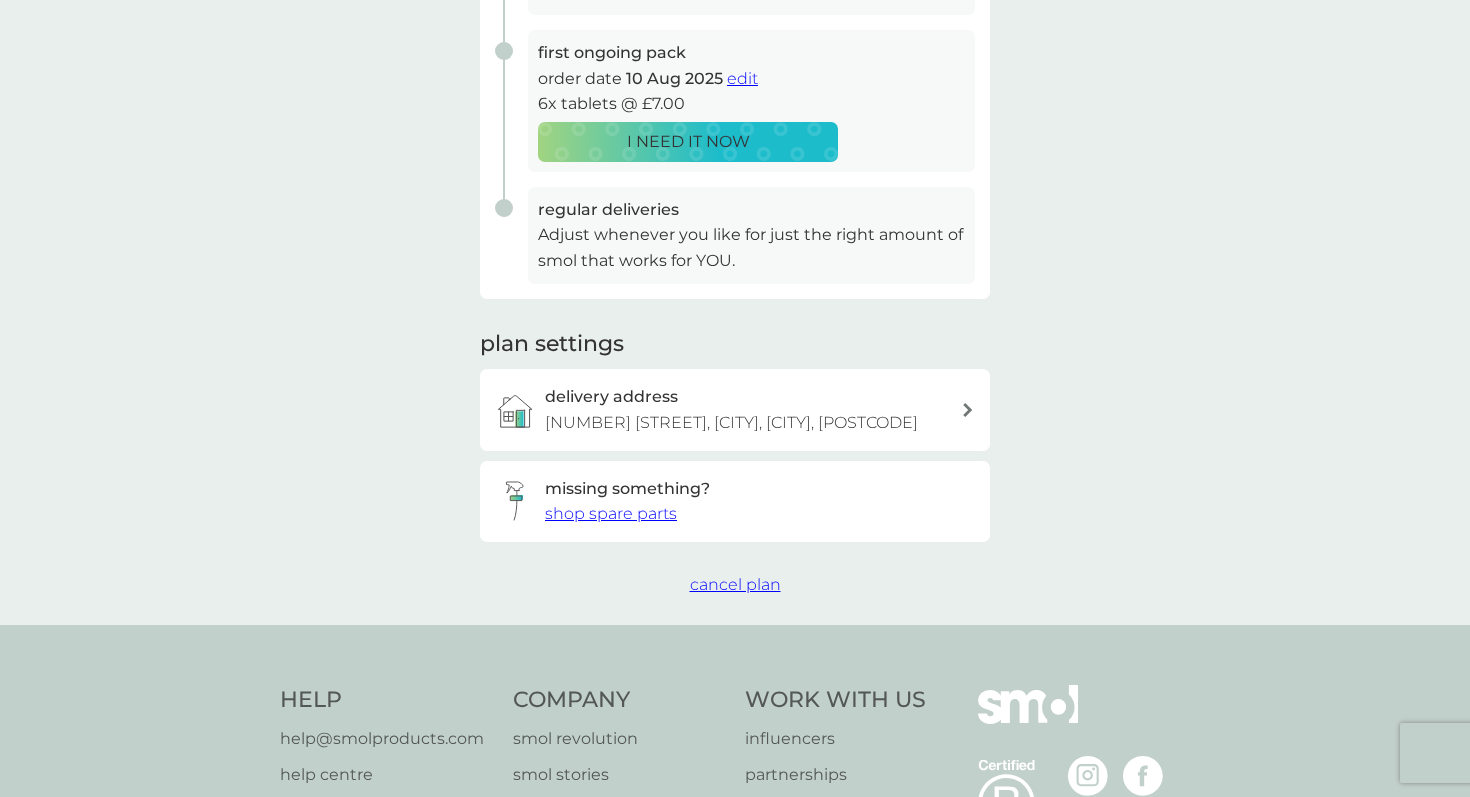 scroll, scrollTop: 392, scrollLeft: 0, axis: vertical 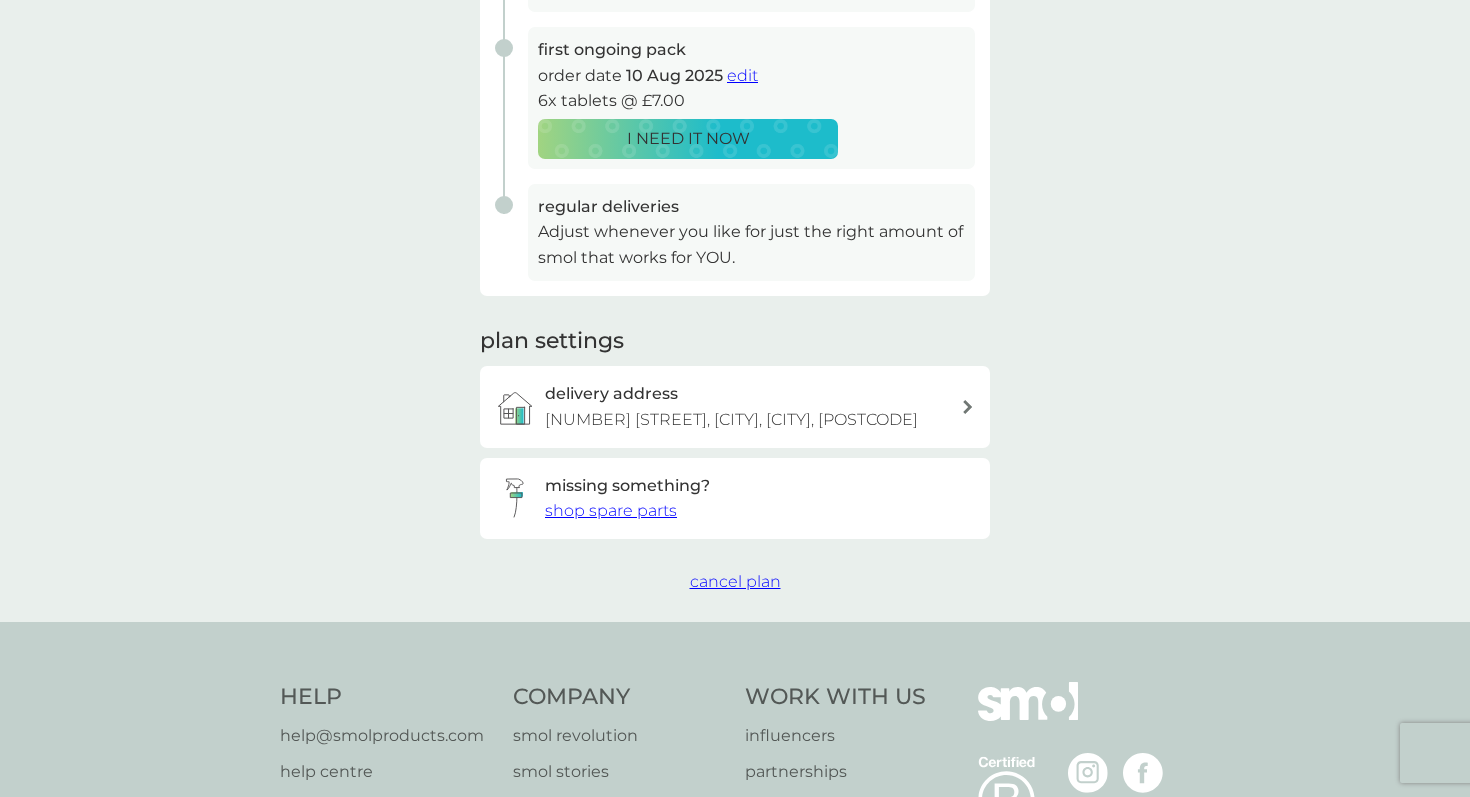 click on "cancel plan" at bounding box center [735, 581] 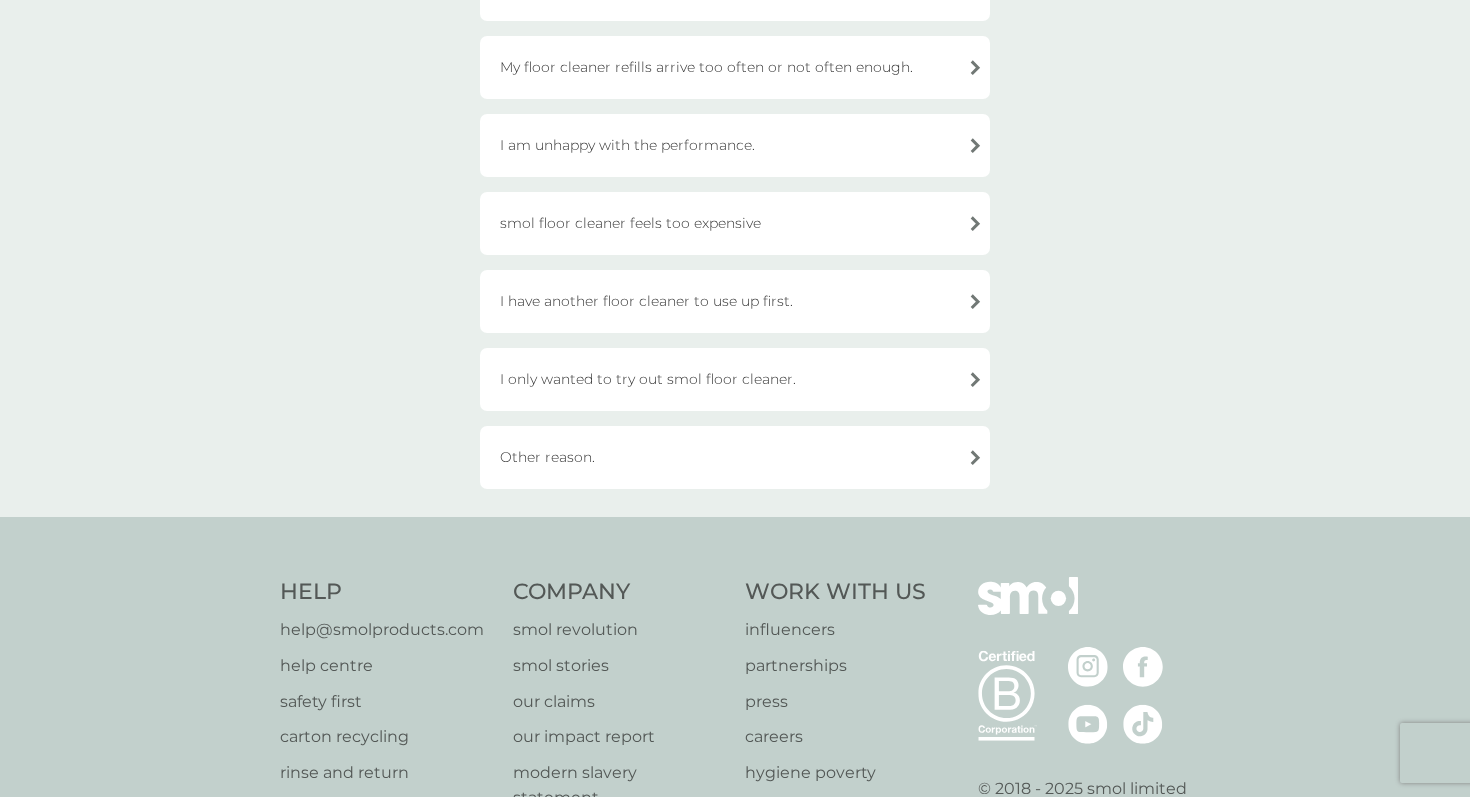 click on "Other reason." at bounding box center (735, 457) 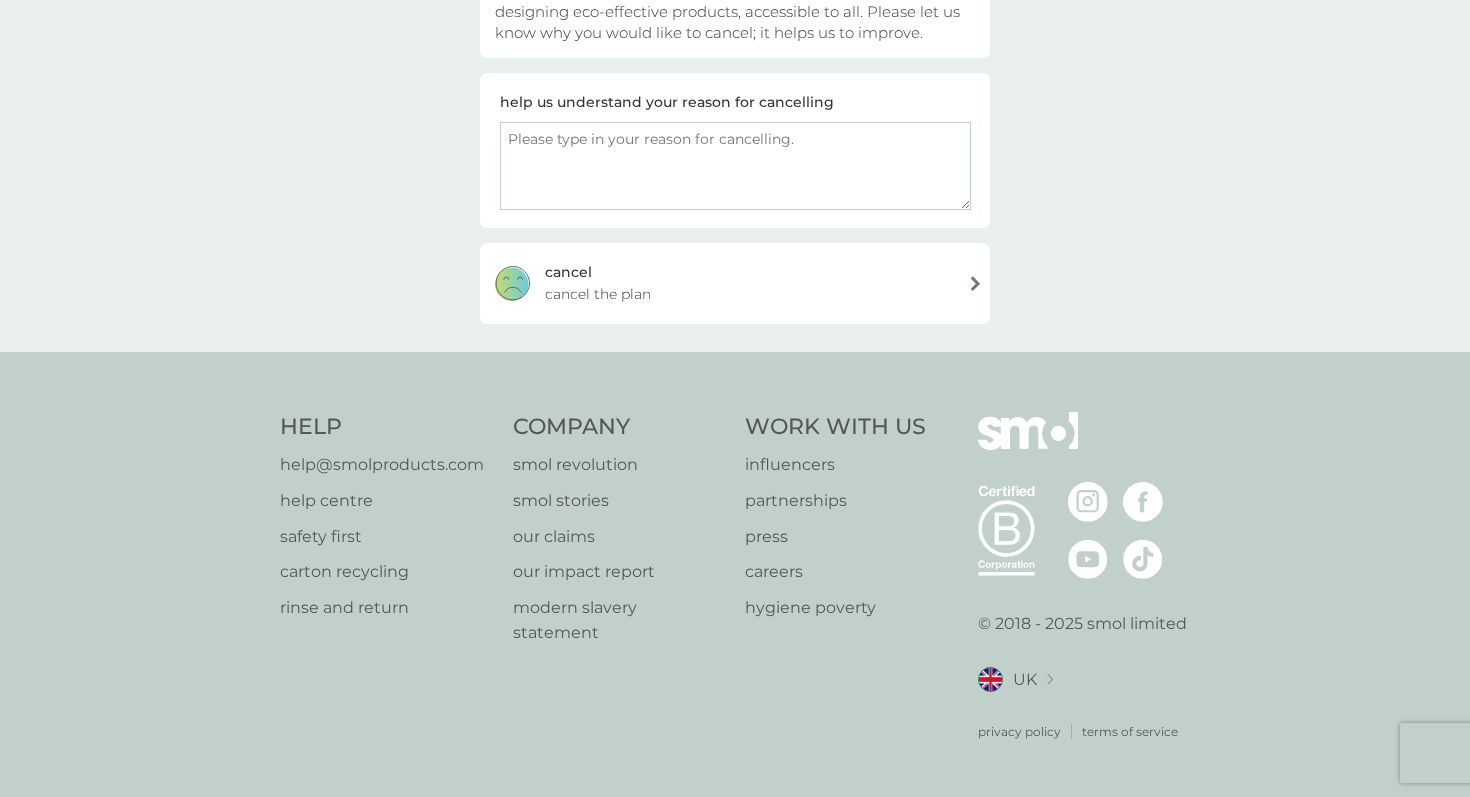 click on "cancel cancel the plan" at bounding box center (735, 283) 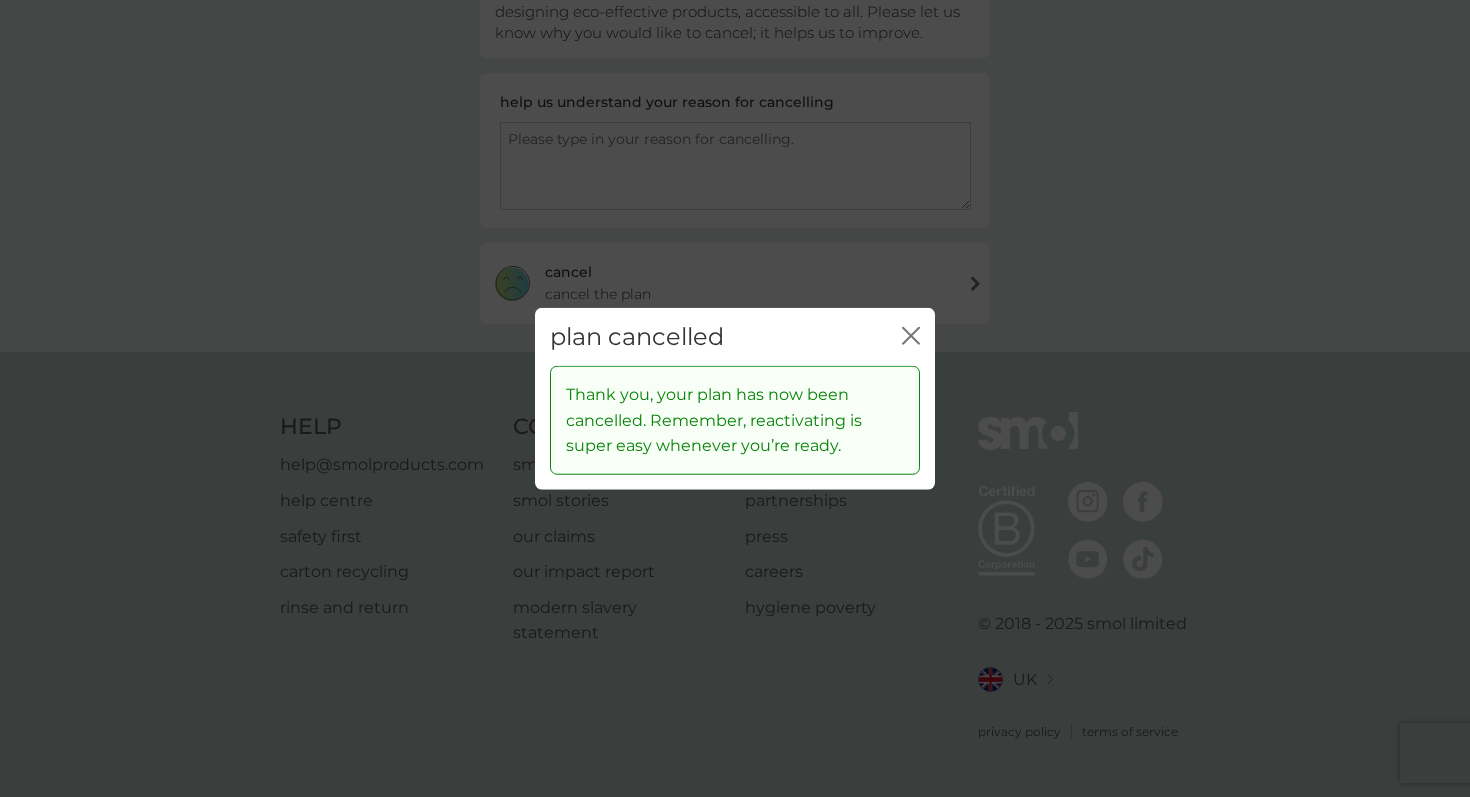 click 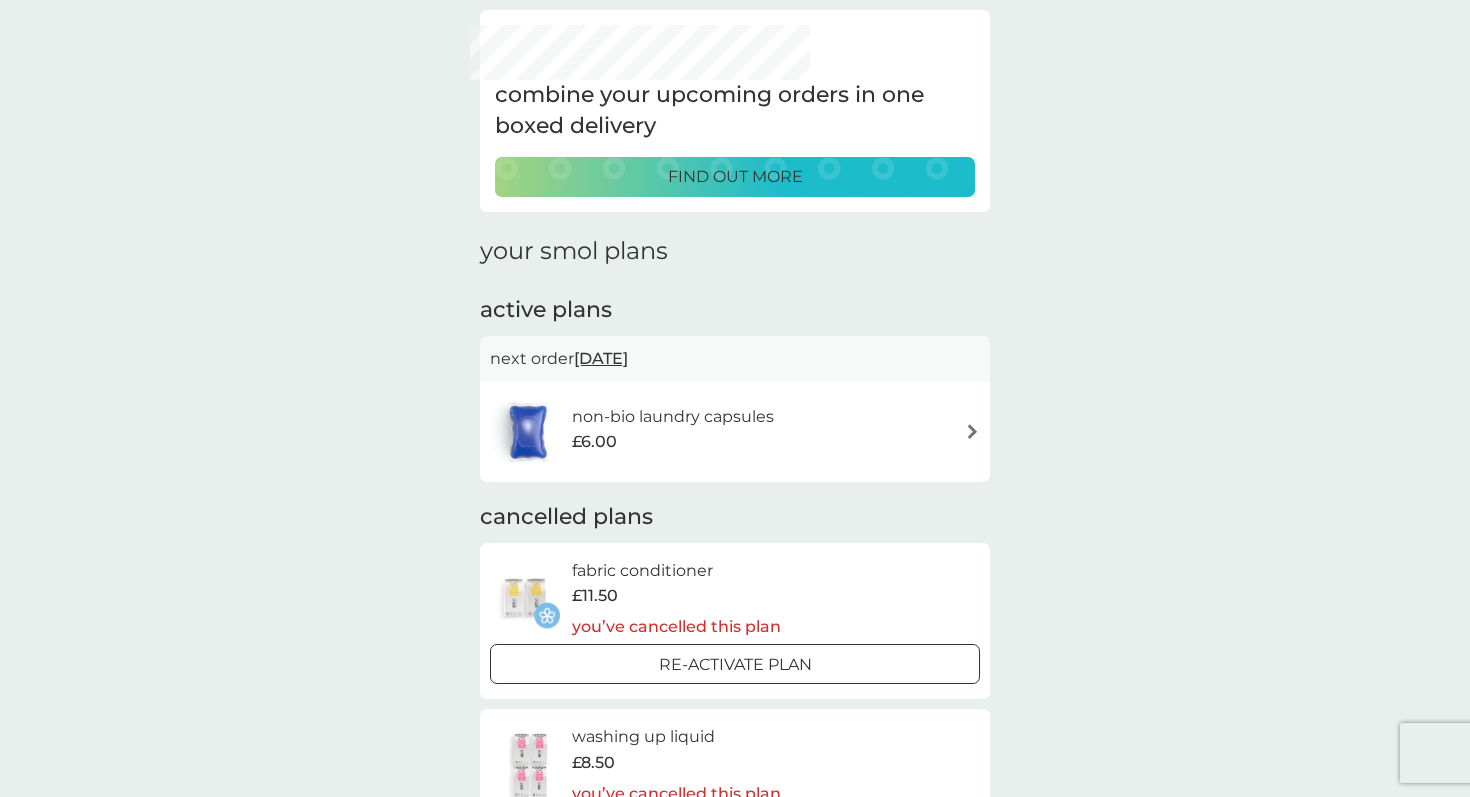 scroll, scrollTop: 80, scrollLeft: 0, axis: vertical 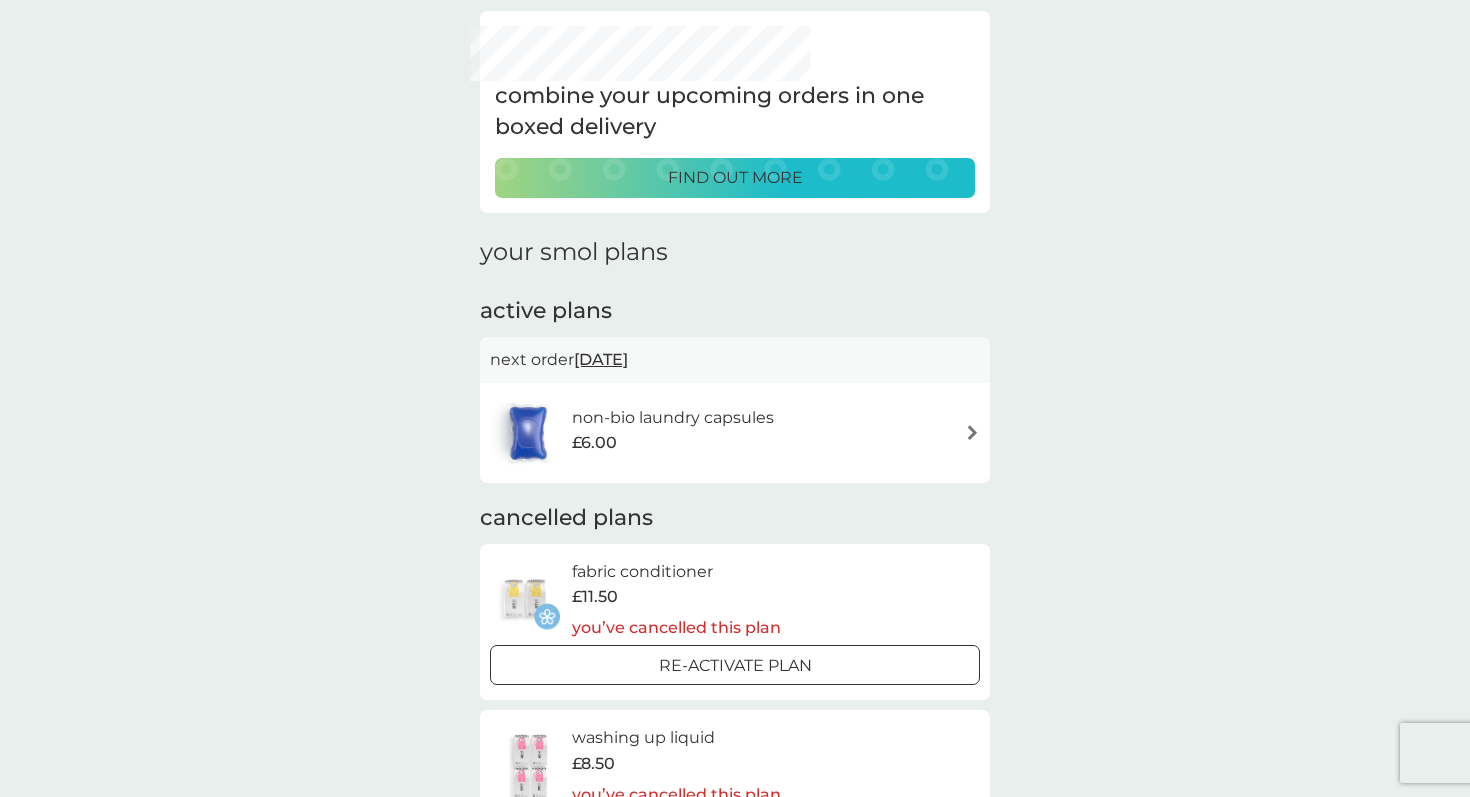 click on "non-bio laundry capsules £6.00" at bounding box center [735, 433] 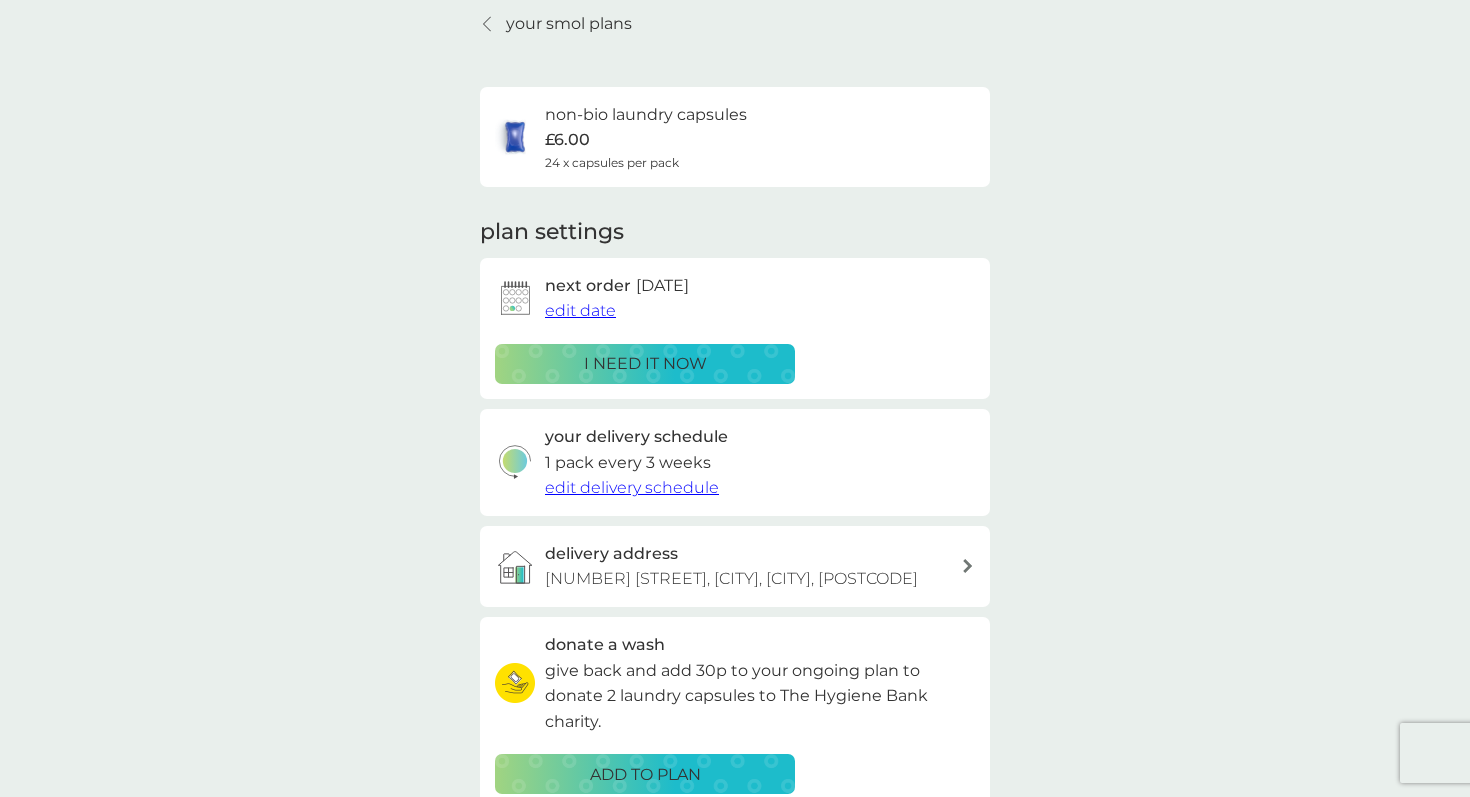 scroll, scrollTop: 0, scrollLeft: 0, axis: both 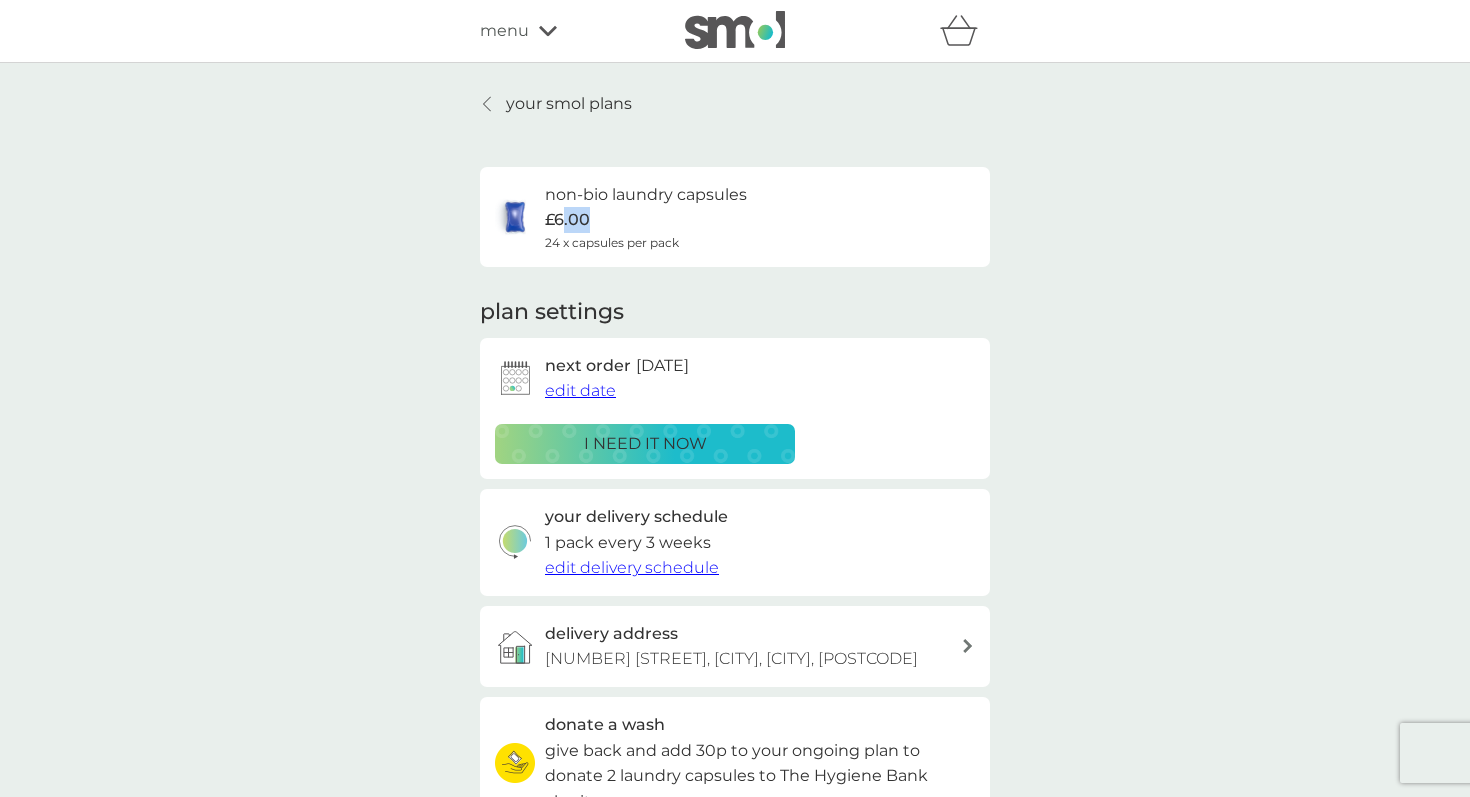 drag, startPoint x: 561, startPoint y: 217, endPoint x: 599, endPoint y: 217, distance: 38 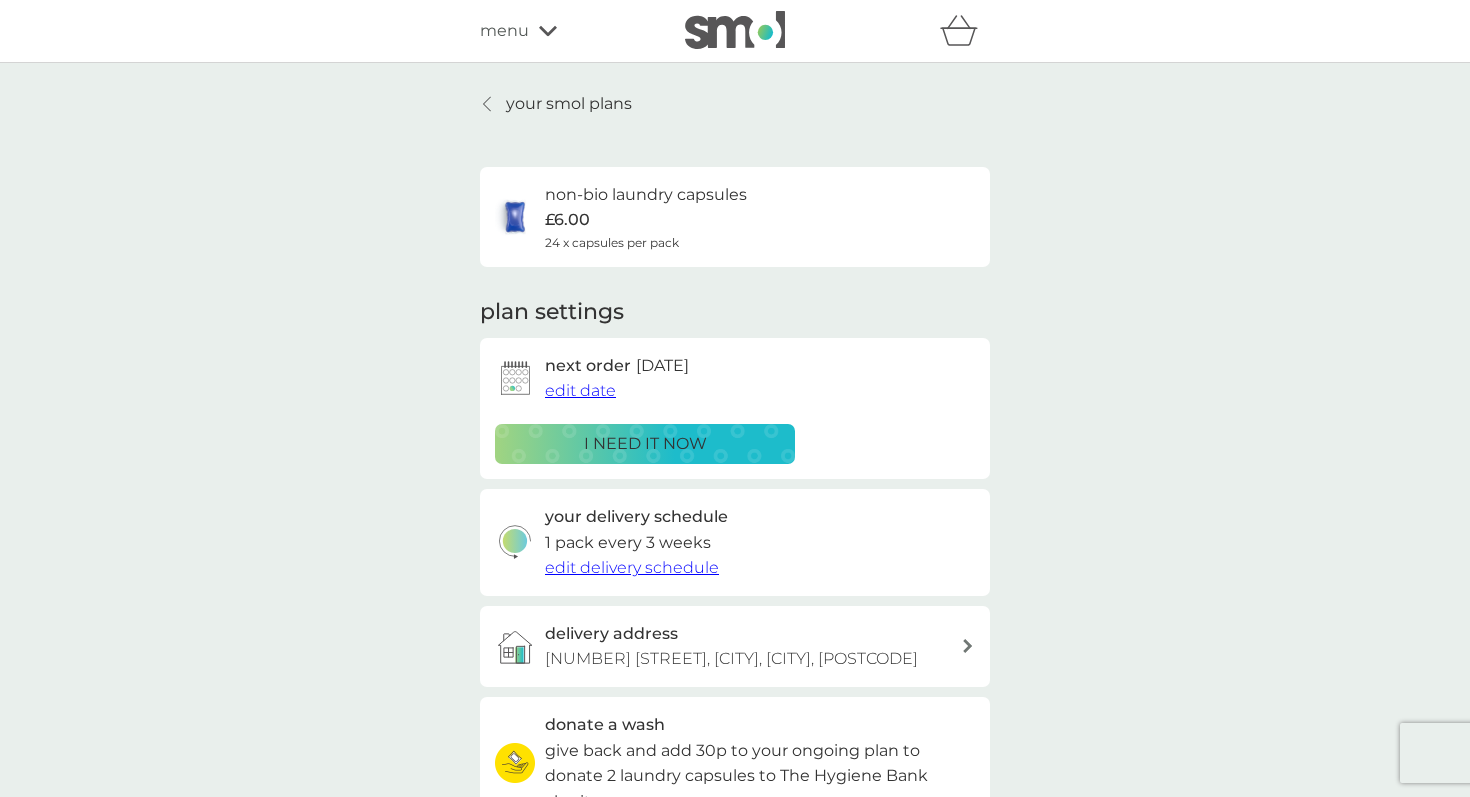 click on "non-bio laundry capsules £6.00 24 x capsules per pack" at bounding box center (646, 217) 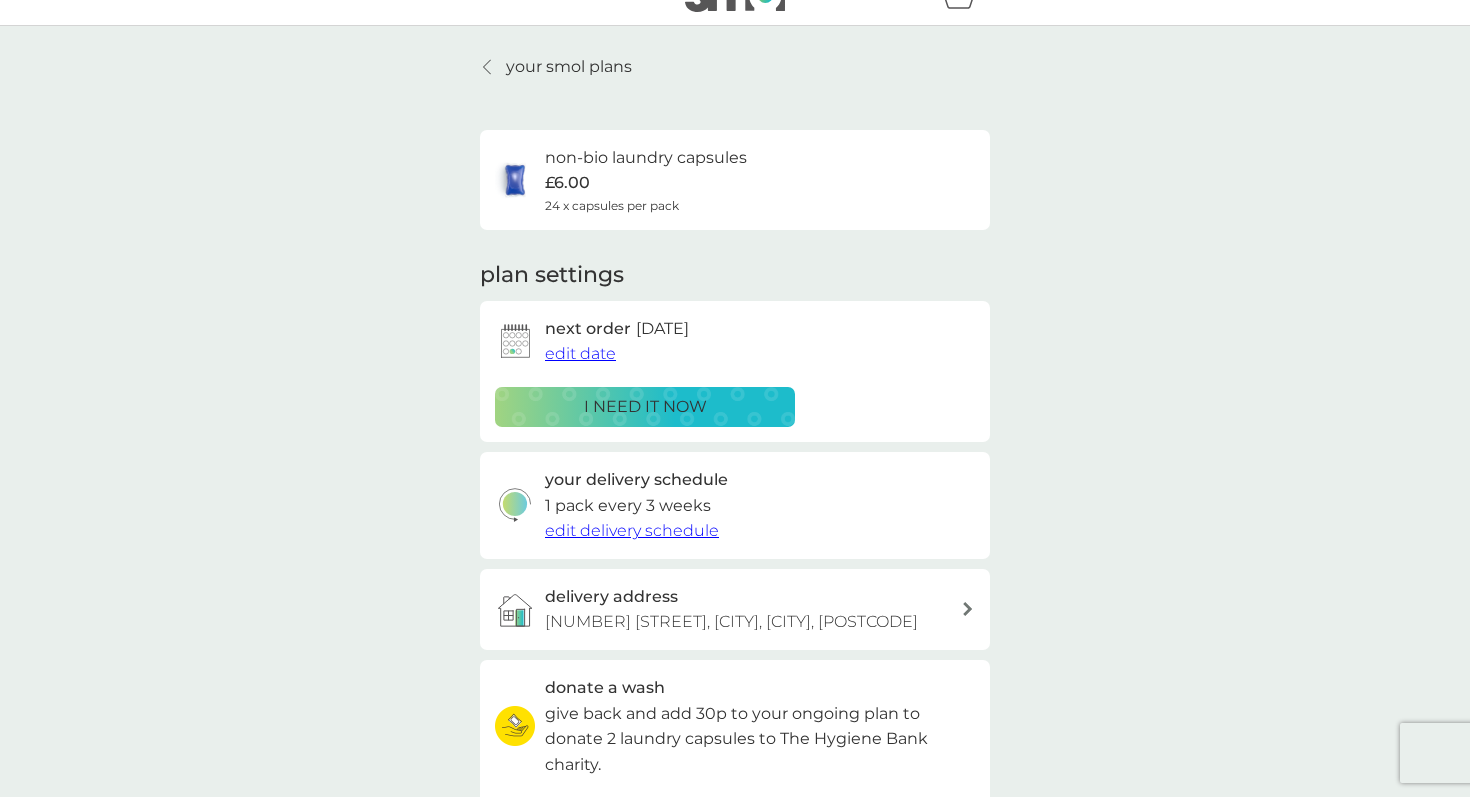 scroll, scrollTop: 0, scrollLeft: 0, axis: both 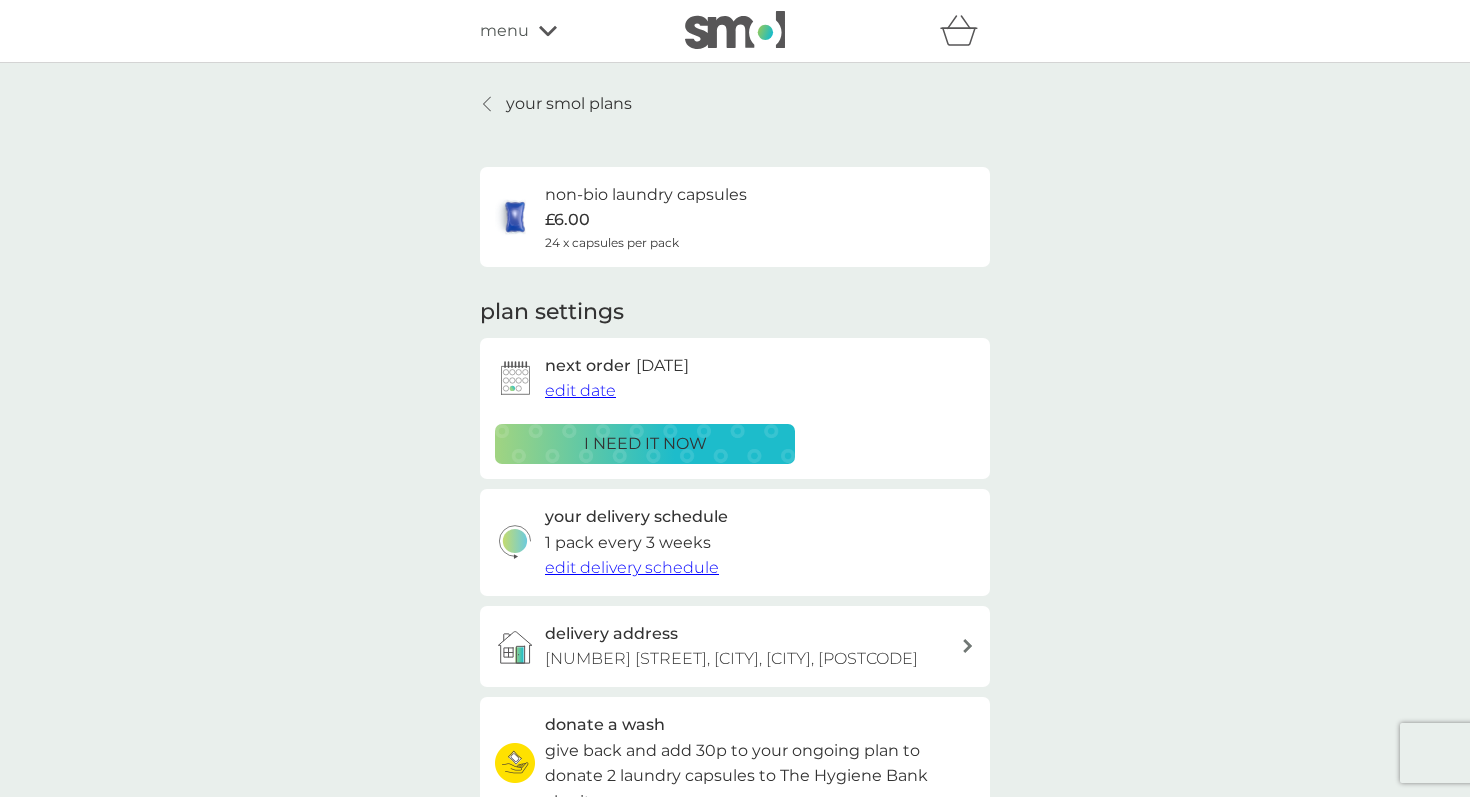 click on "your smol plans" at bounding box center [569, 104] 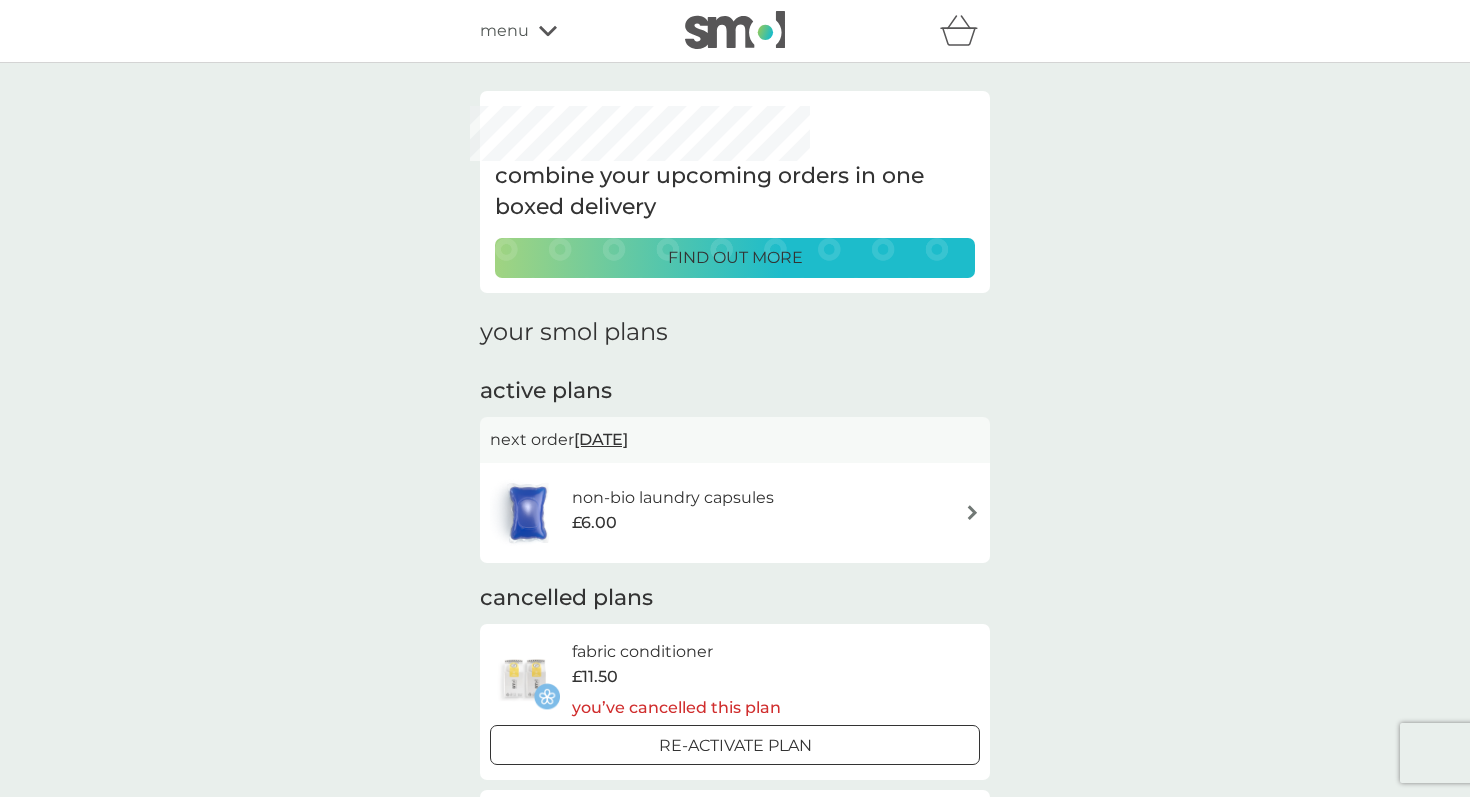 click on "menu" at bounding box center [565, 31] 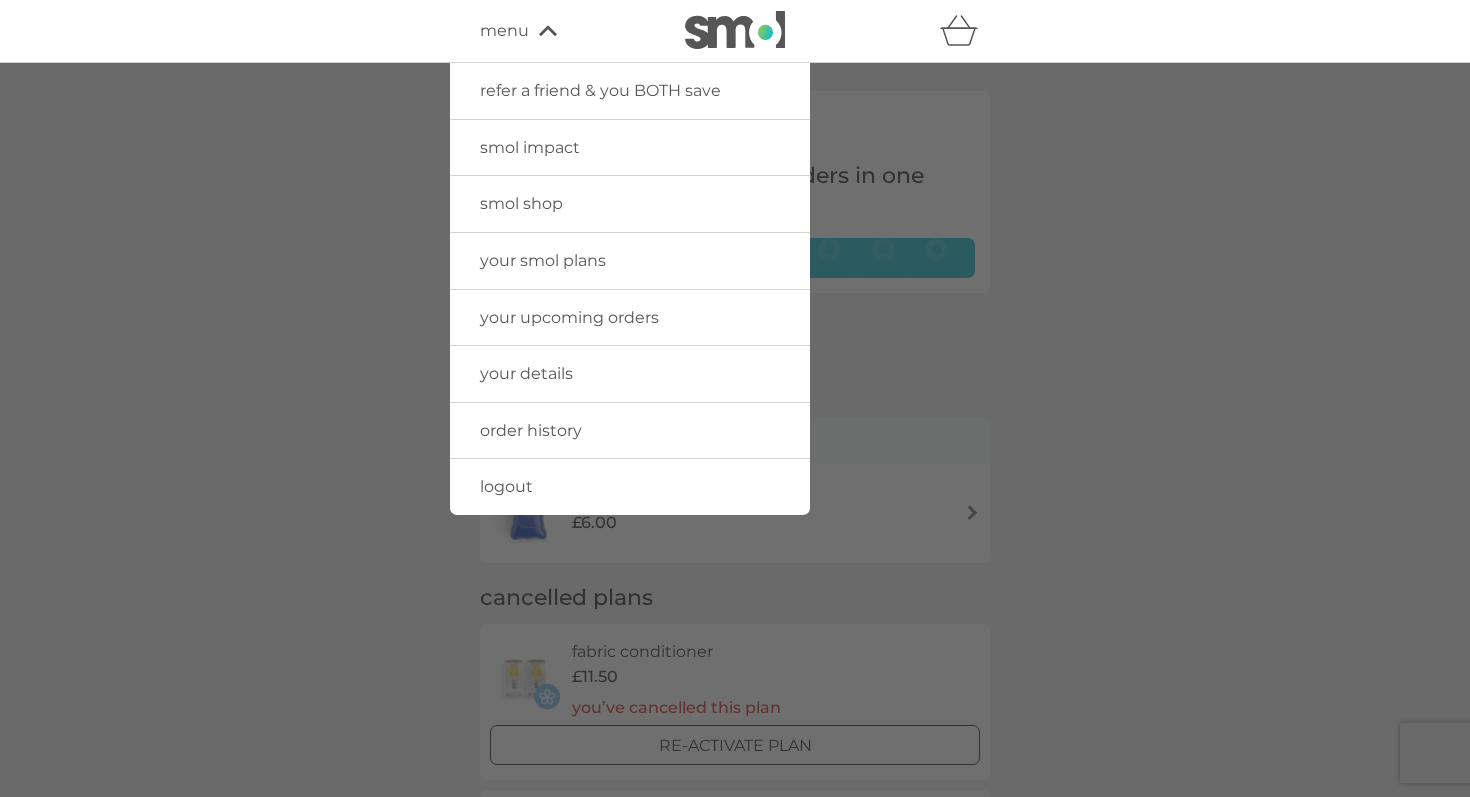 click on "order history" at bounding box center (531, 430) 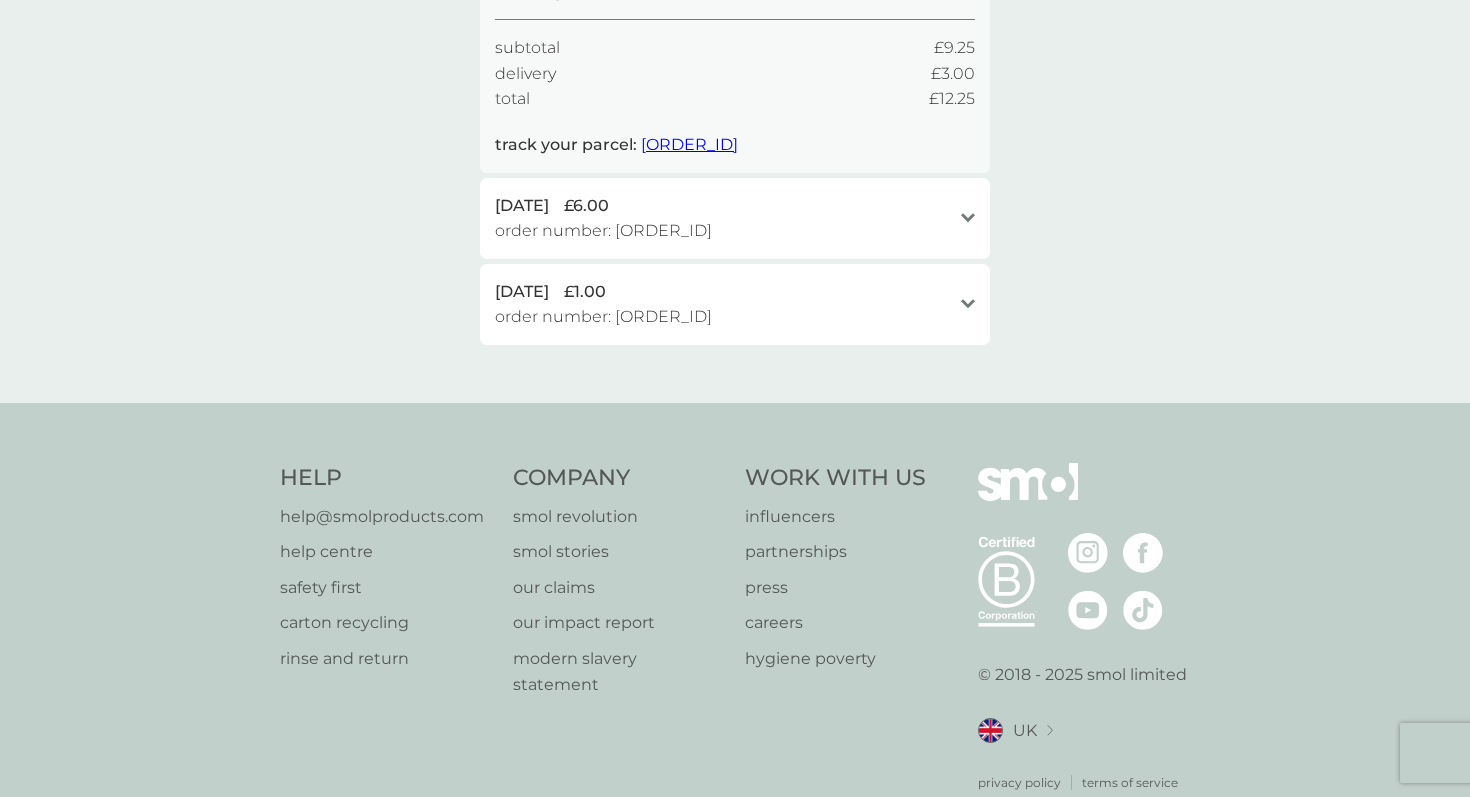 scroll, scrollTop: 379, scrollLeft: 0, axis: vertical 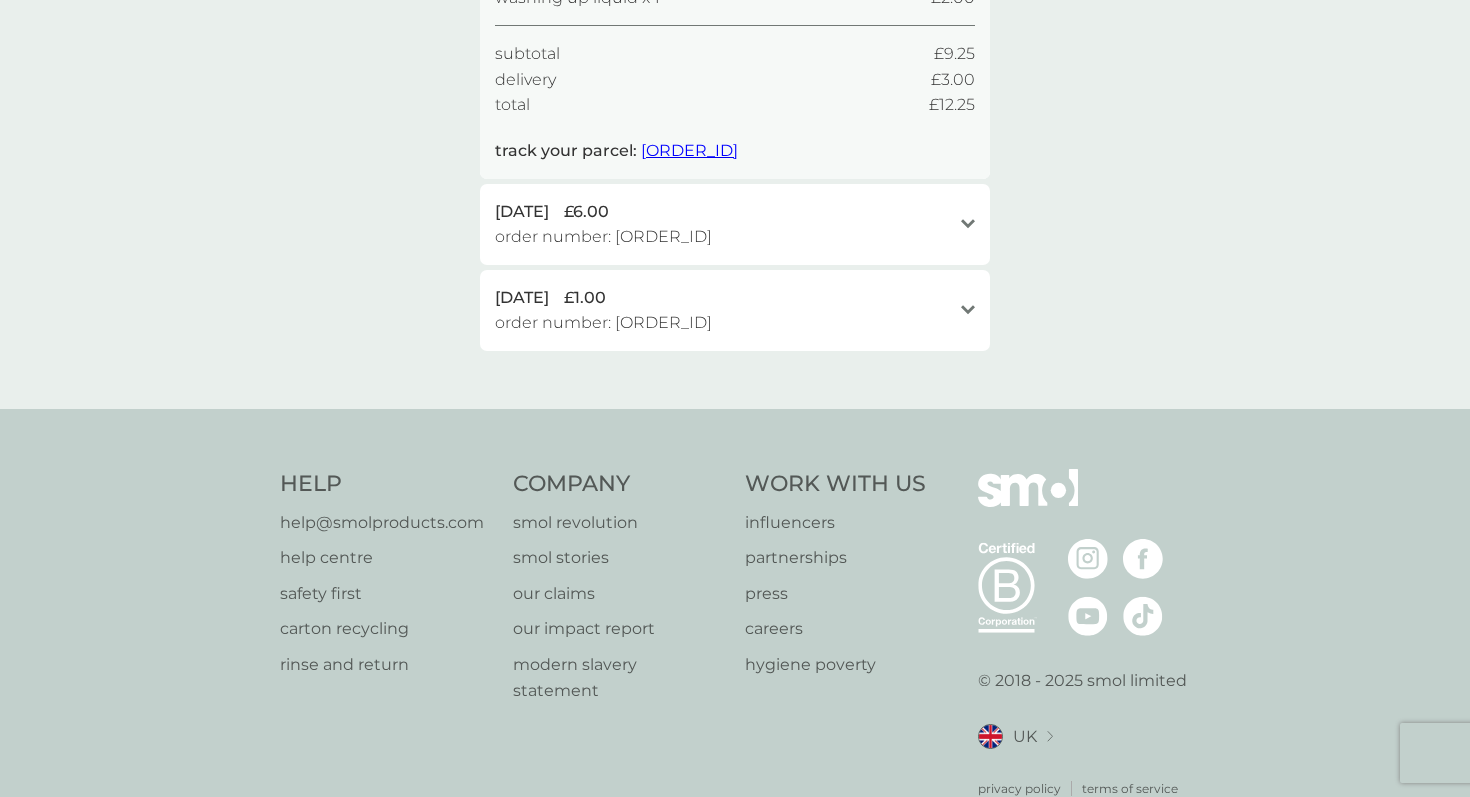 click on "order number:   [ORDER_ID]" at bounding box center (603, 237) 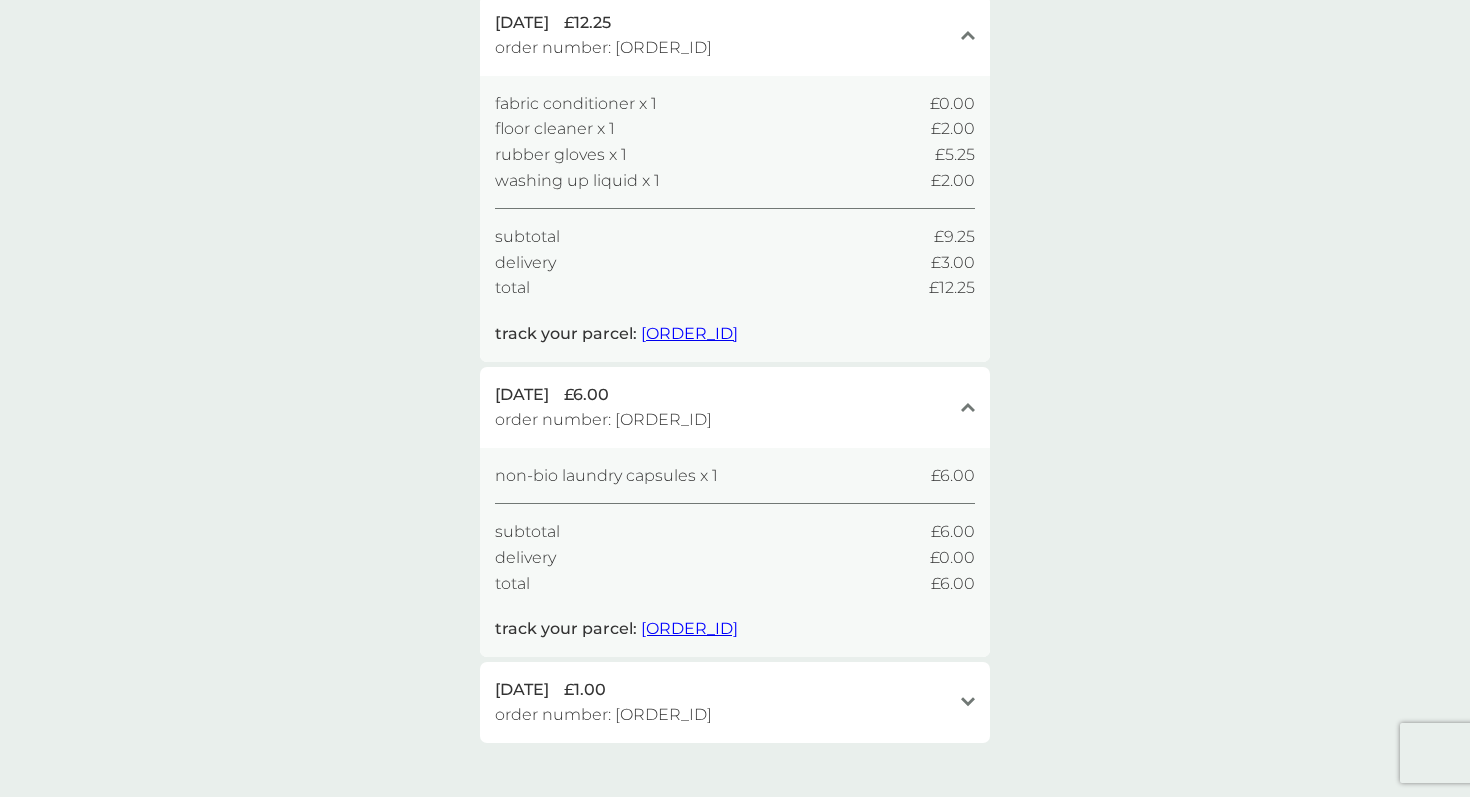 scroll, scrollTop: 90, scrollLeft: 0, axis: vertical 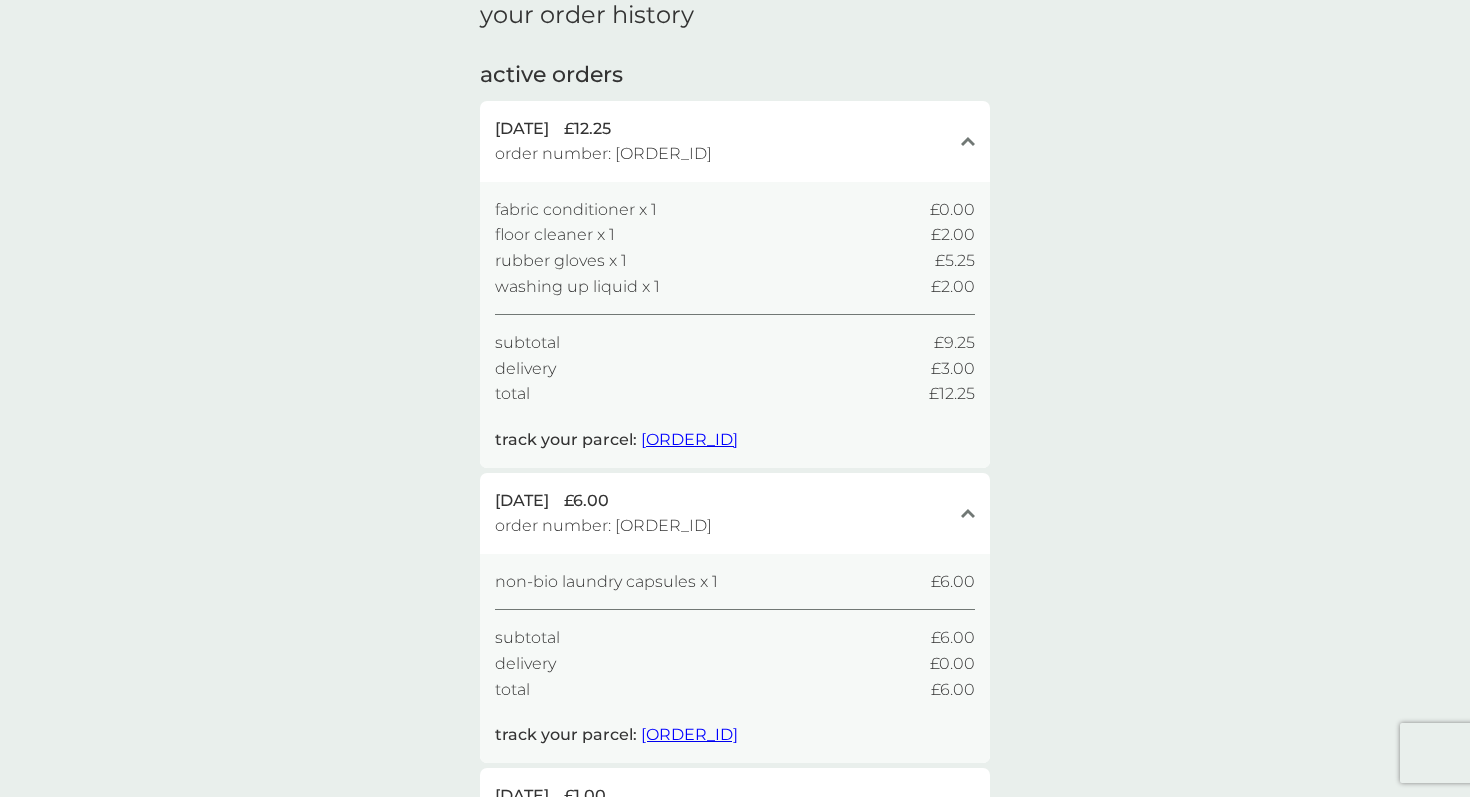 click on "close" 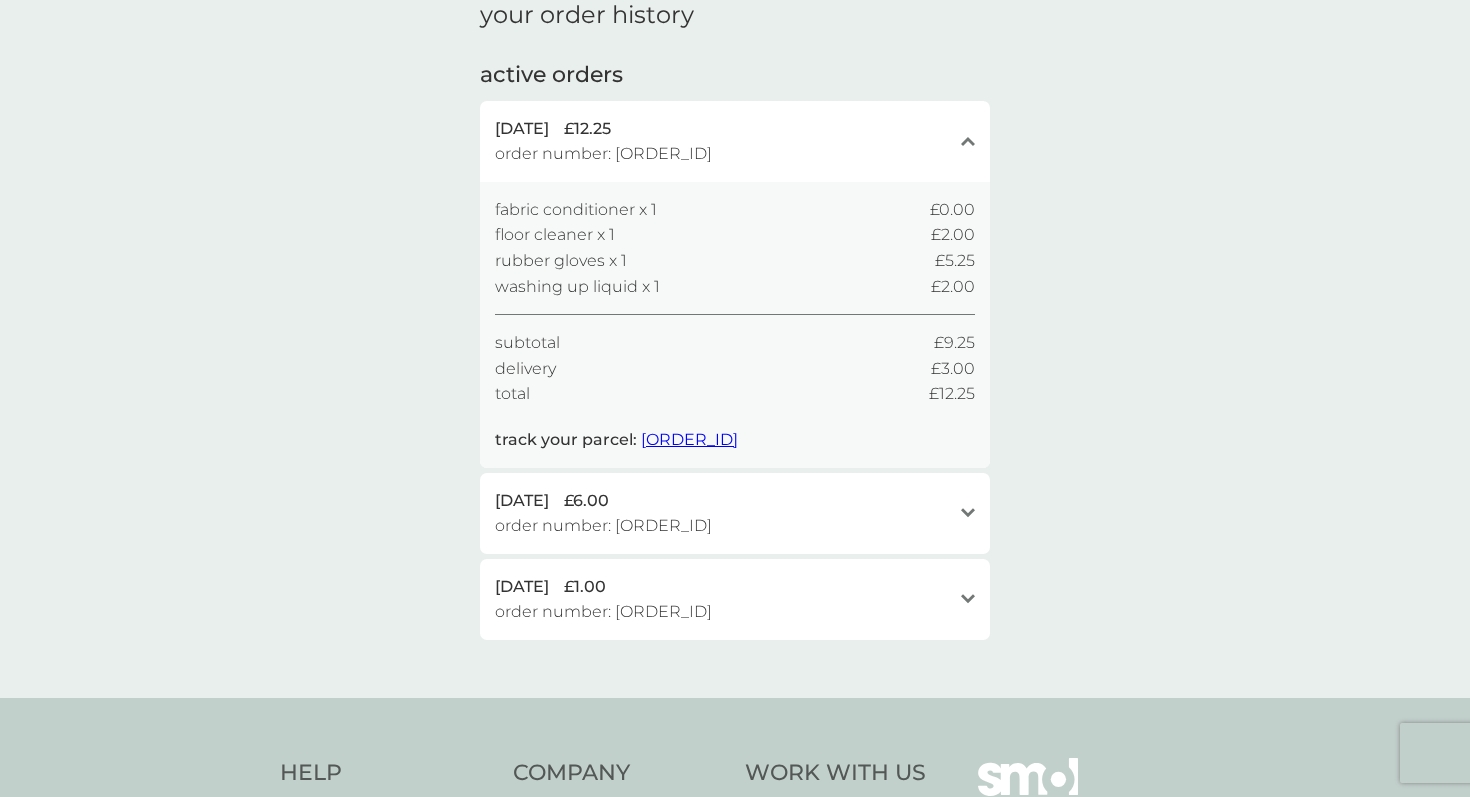 click on "fabric conditioner x 1" at bounding box center (576, 210) 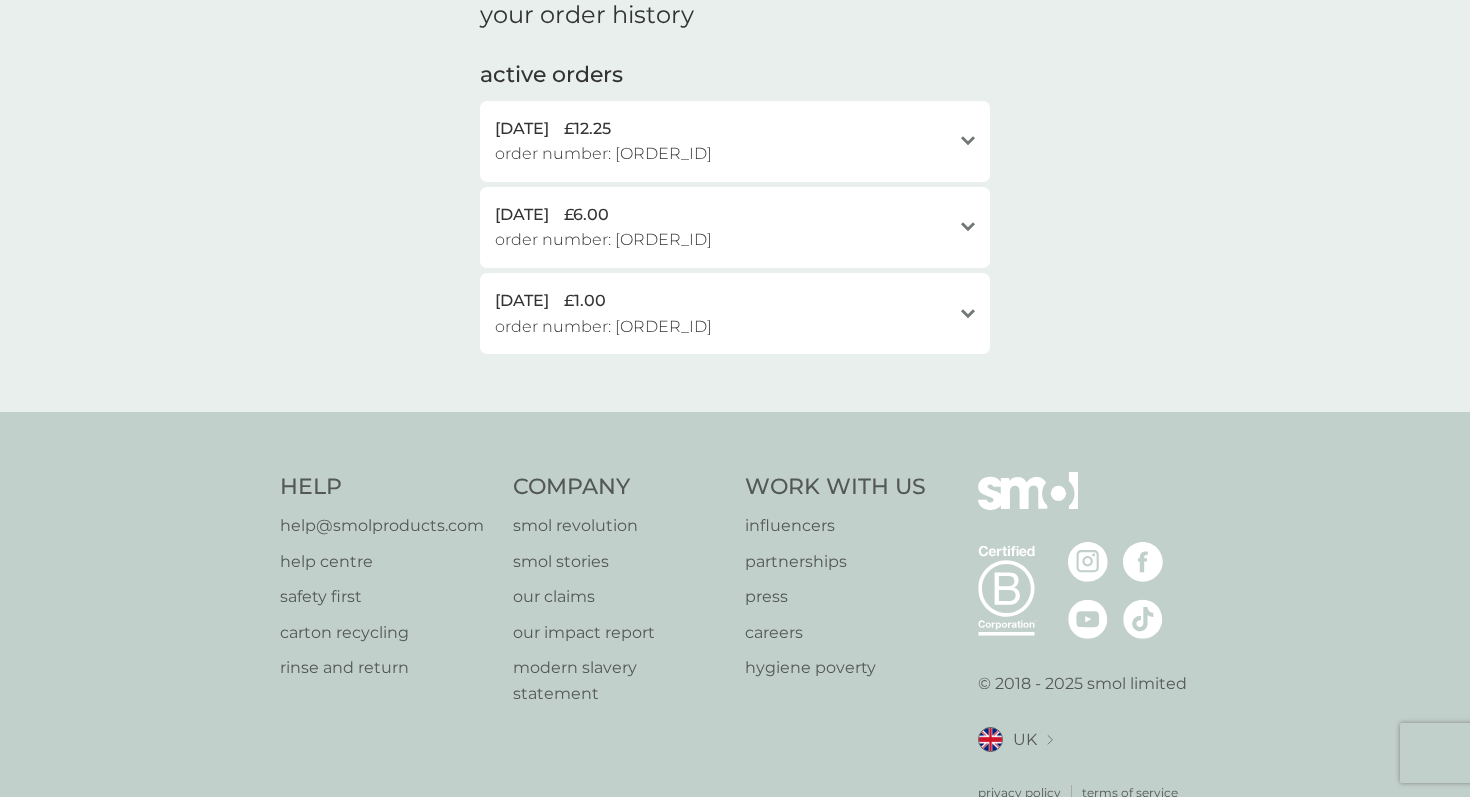 click on "order number:   [ORDER_ID]" at bounding box center [603, 154] 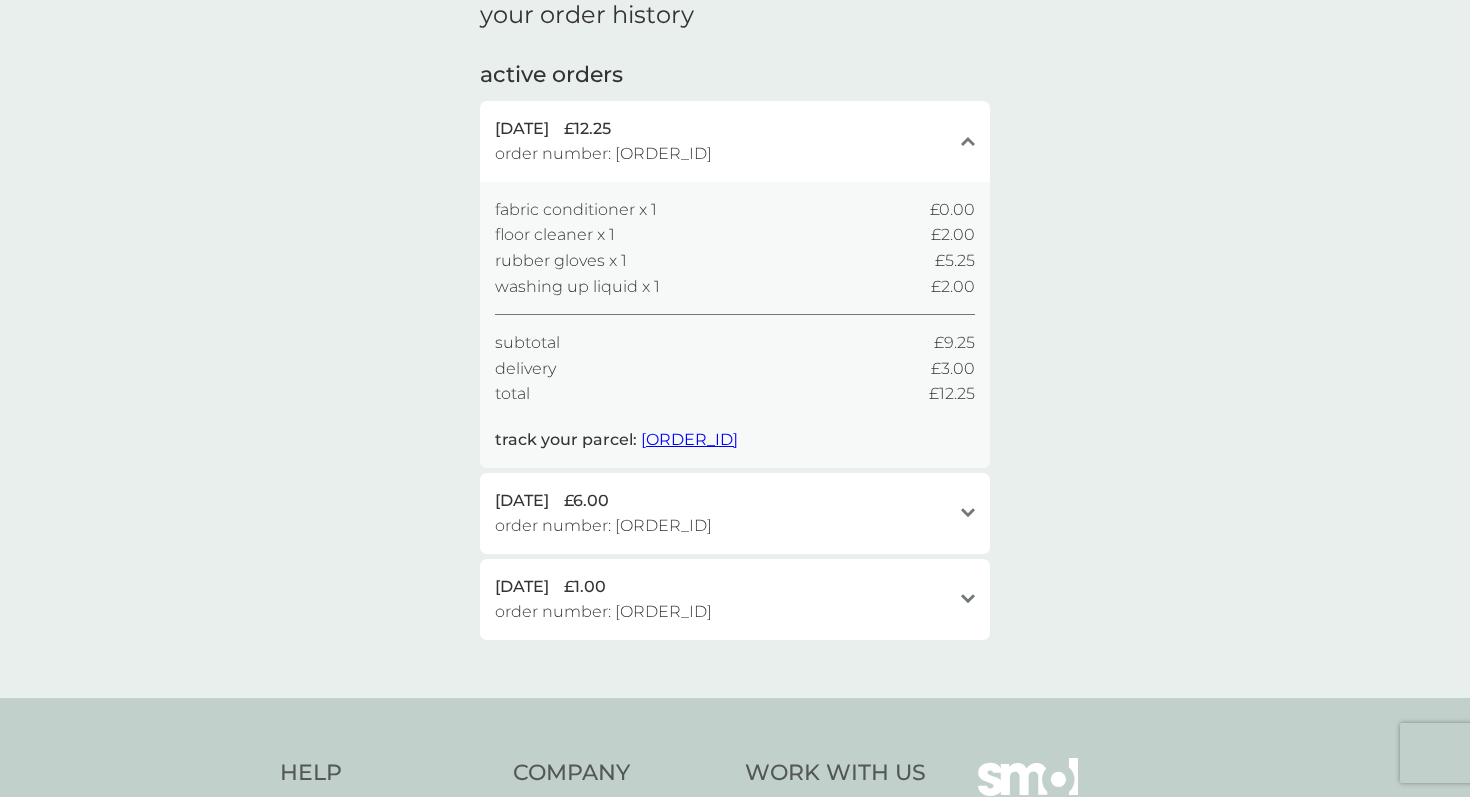 click on "£12.25" at bounding box center (587, 129) 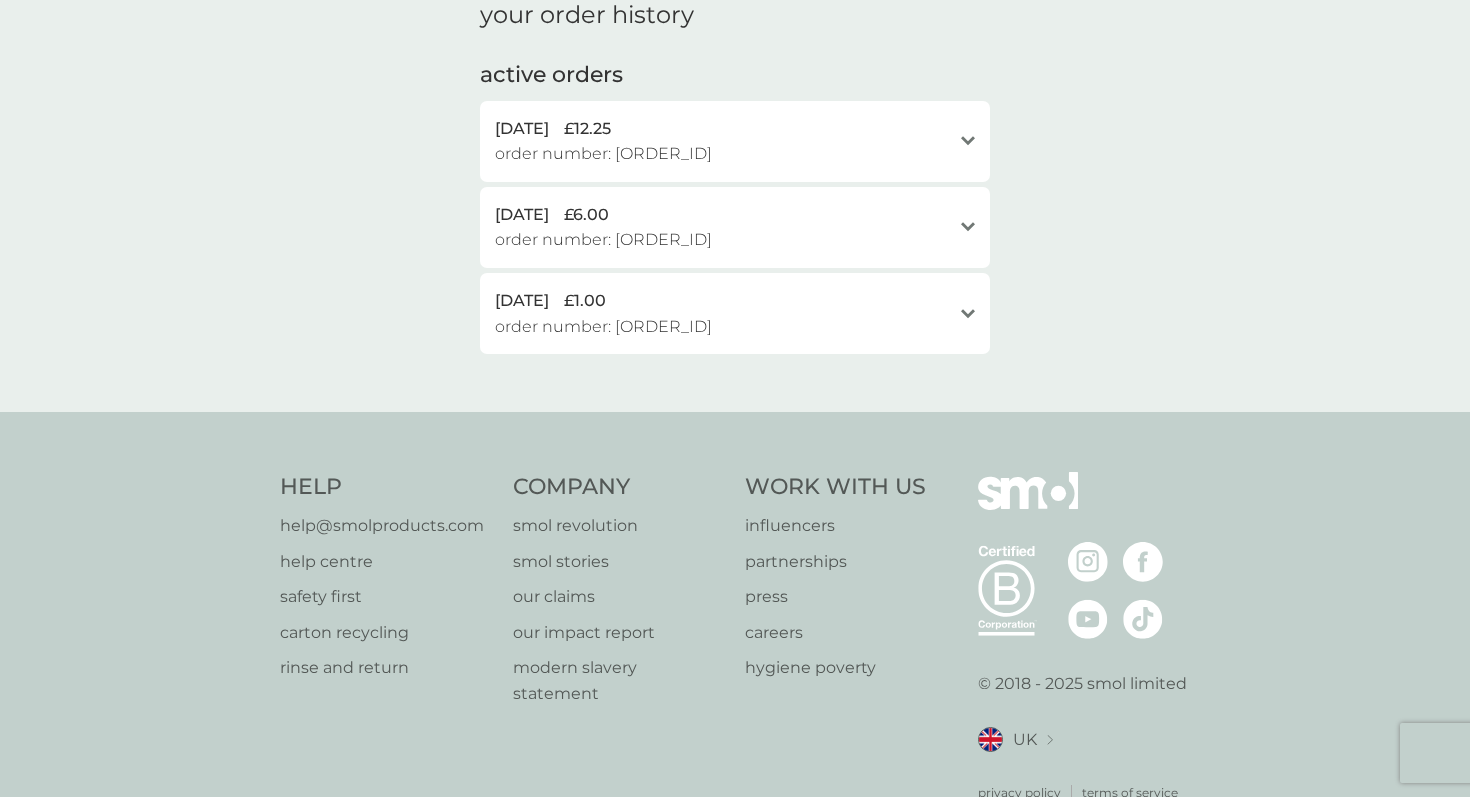 click on "£12.25" at bounding box center [587, 129] 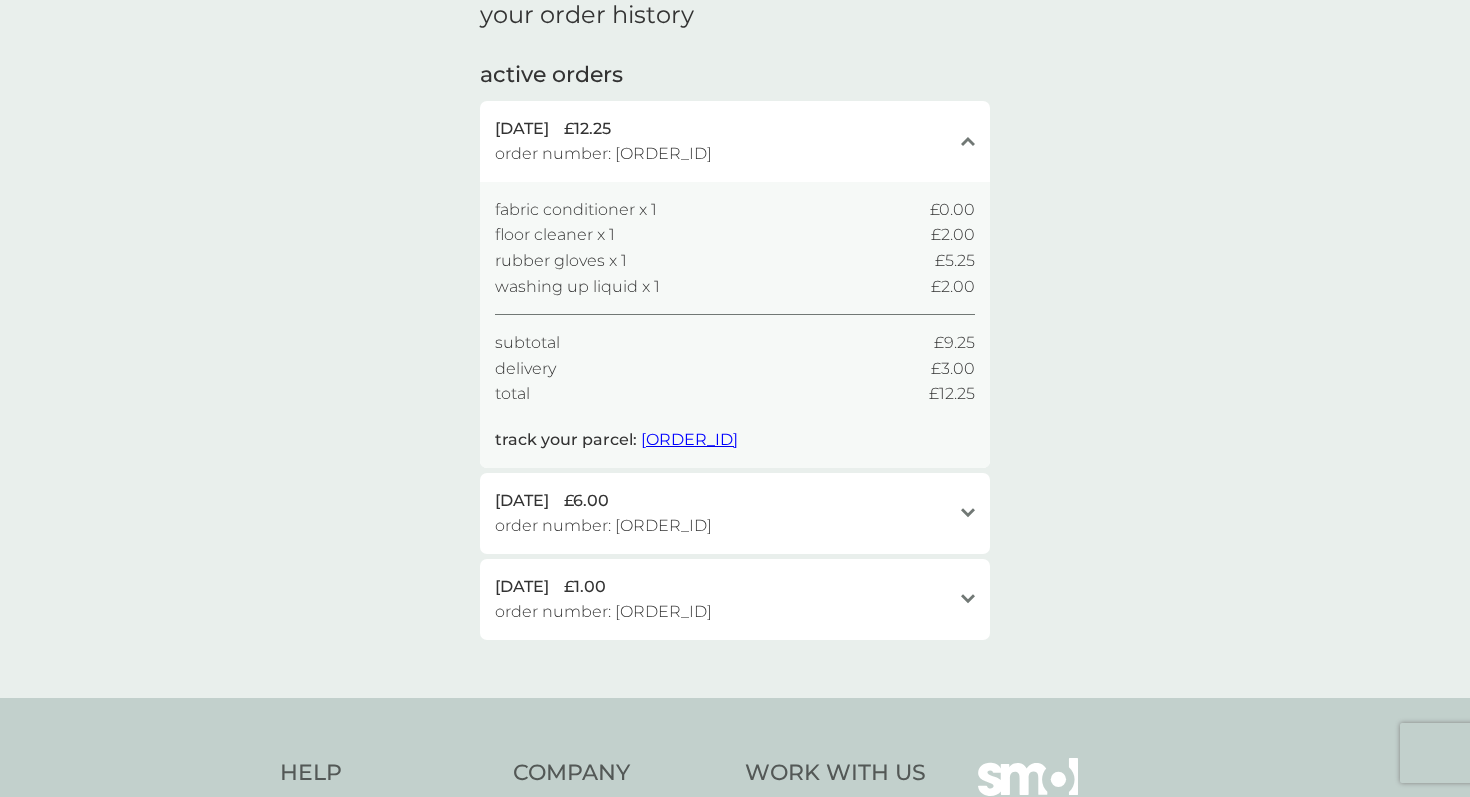 click on "order number:   [ORDER_ID]" at bounding box center (603, 154) 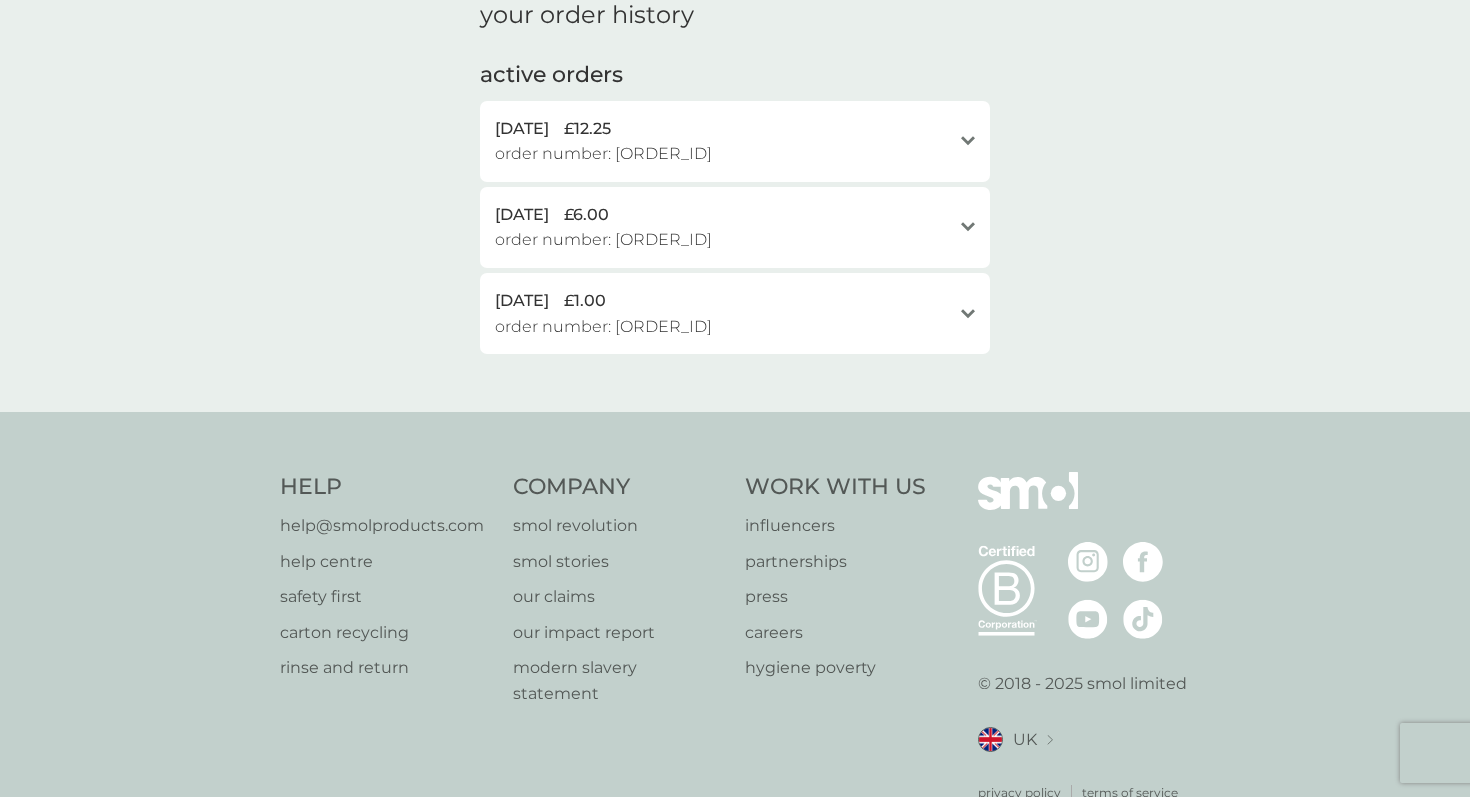 click on "order number:   [ORDER_ID]" at bounding box center [603, 154] 